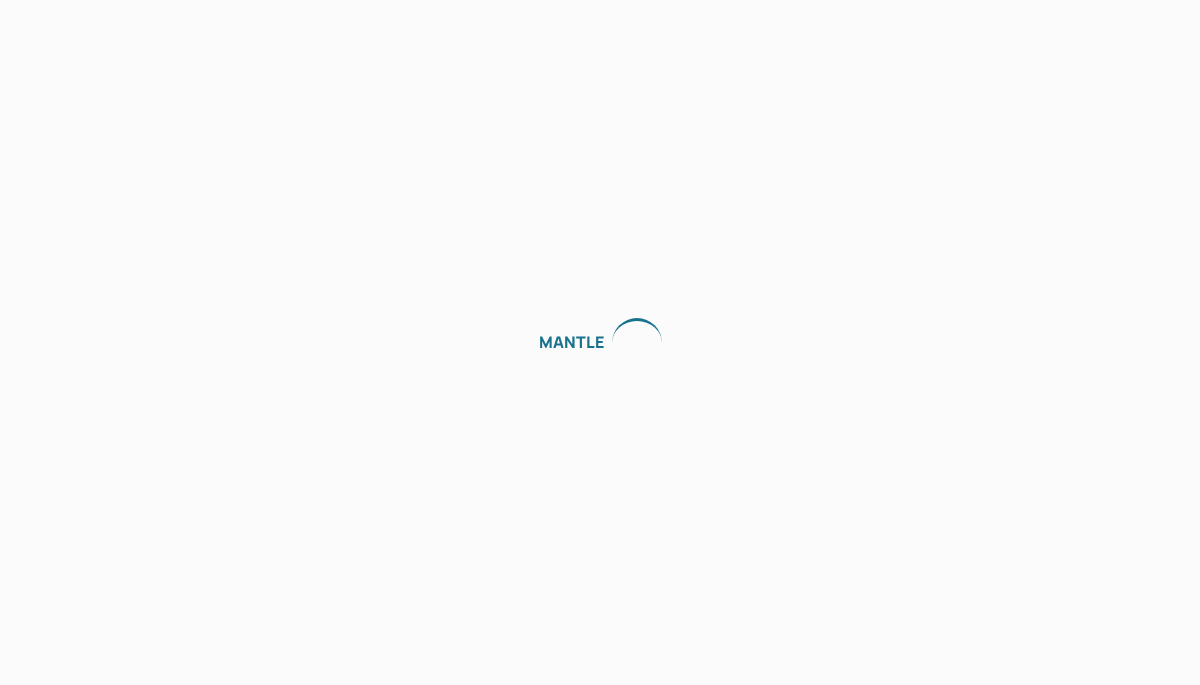 scroll, scrollTop: 0, scrollLeft: 0, axis: both 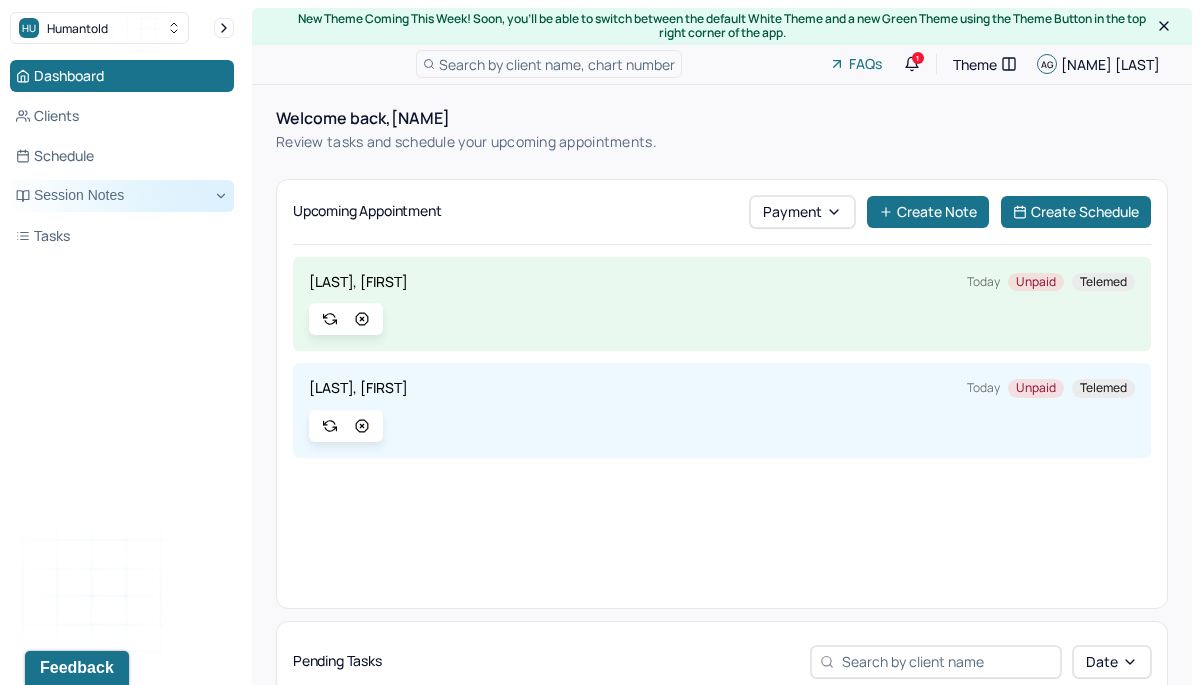 click 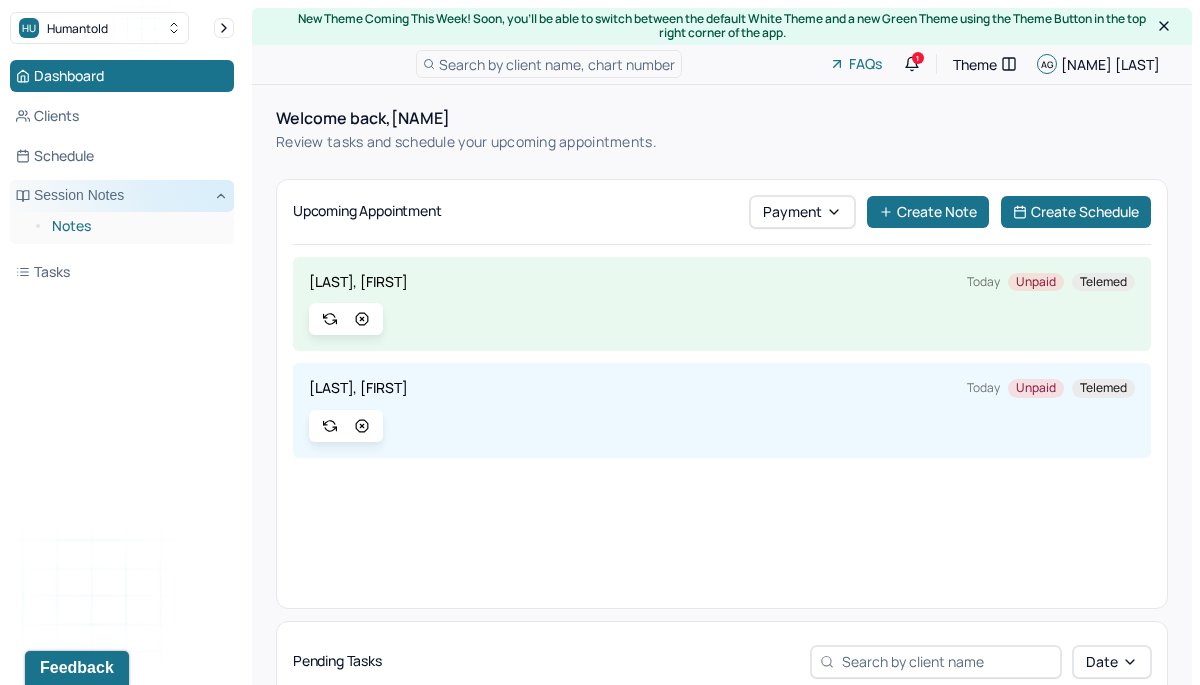 click on "Notes" at bounding box center (135, 226) 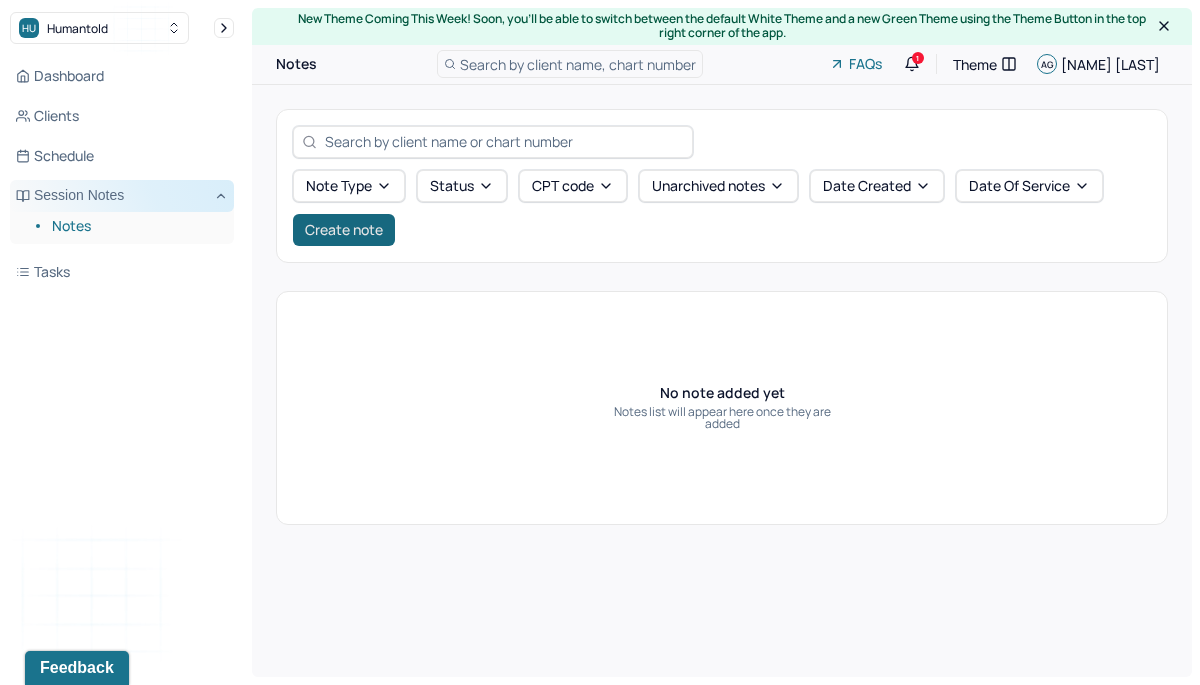 click on "Create note" at bounding box center (344, 230) 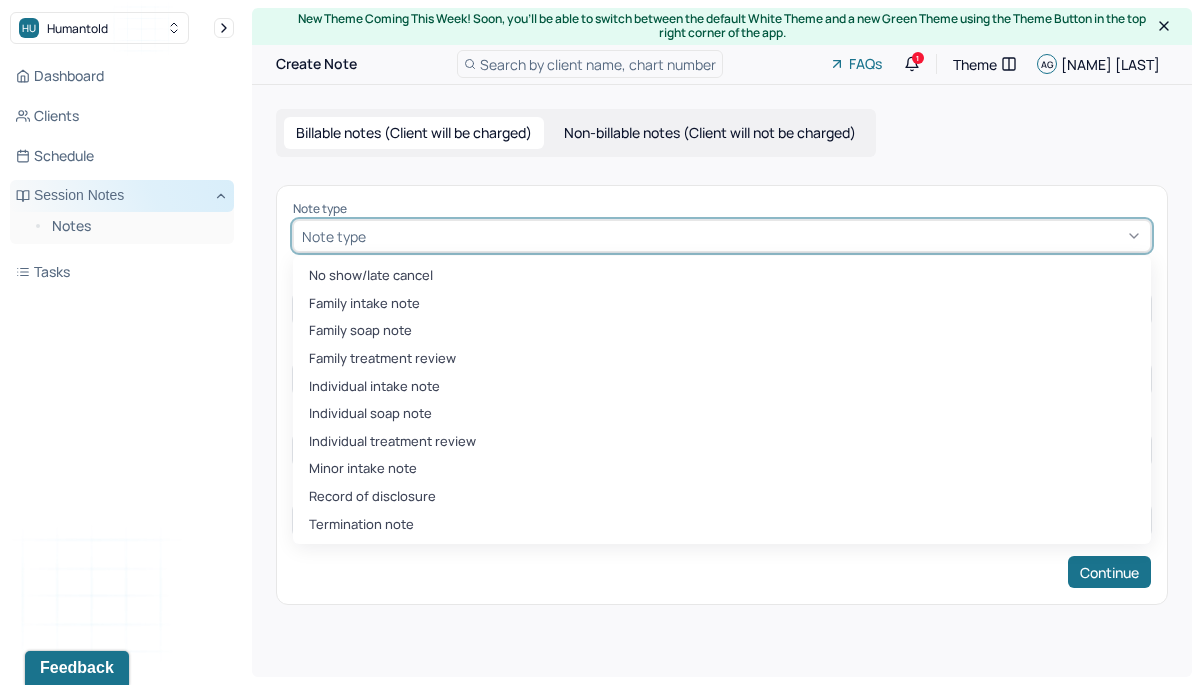 click on "Note type" at bounding box center (722, 236) 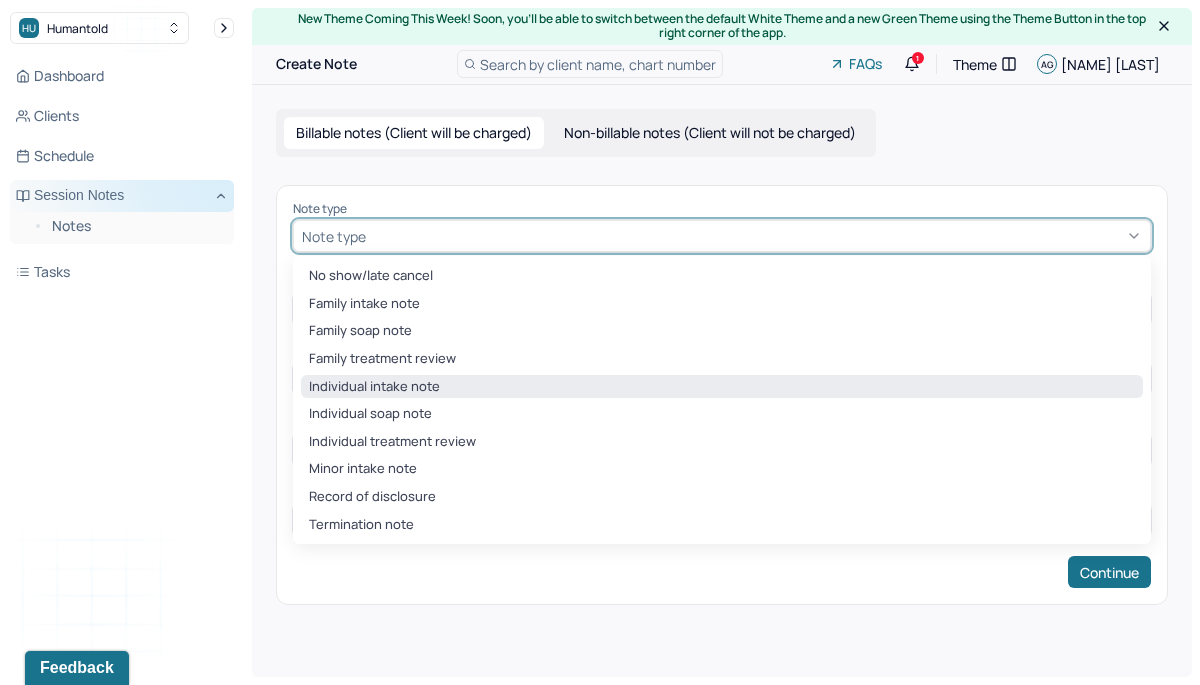 click on "Individual intake note" at bounding box center [722, 387] 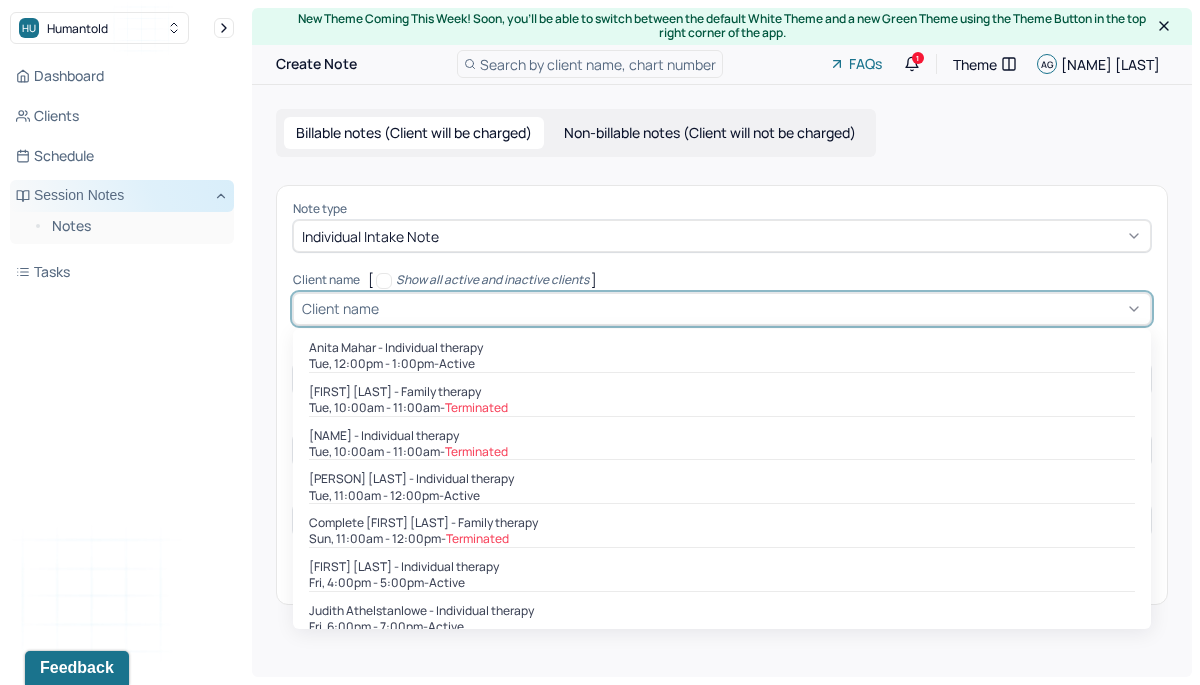 click at bounding box center (386, 308) 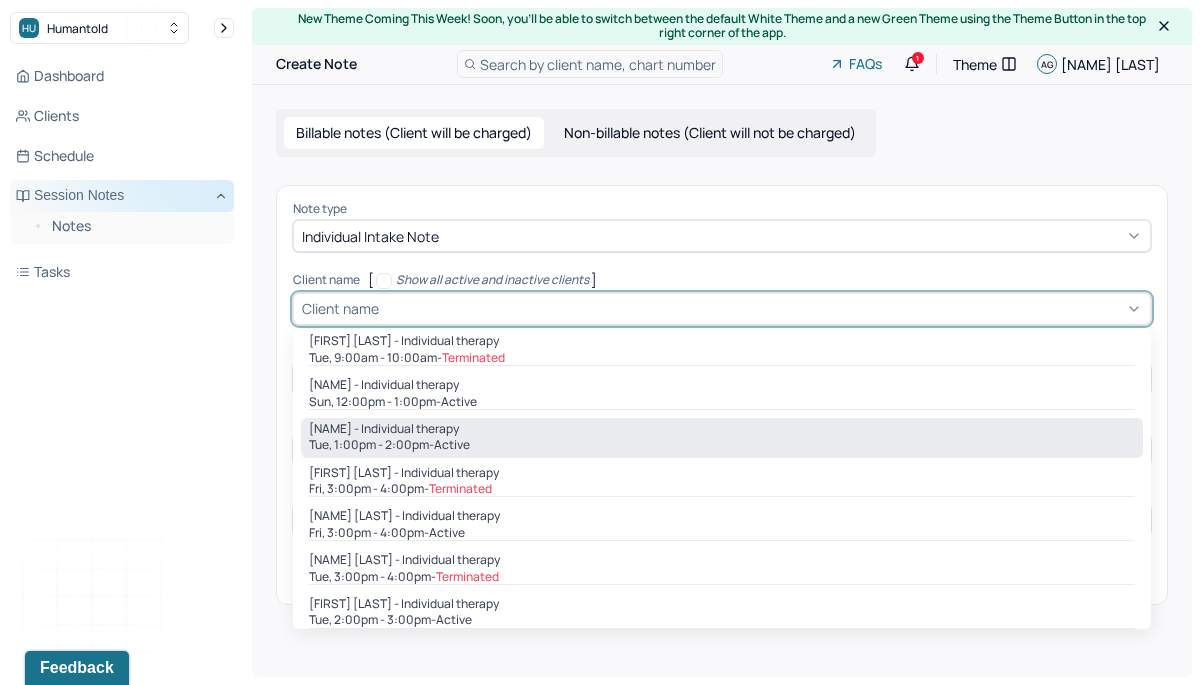 scroll, scrollTop: 544, scrollLeft: 0, axis: vertical 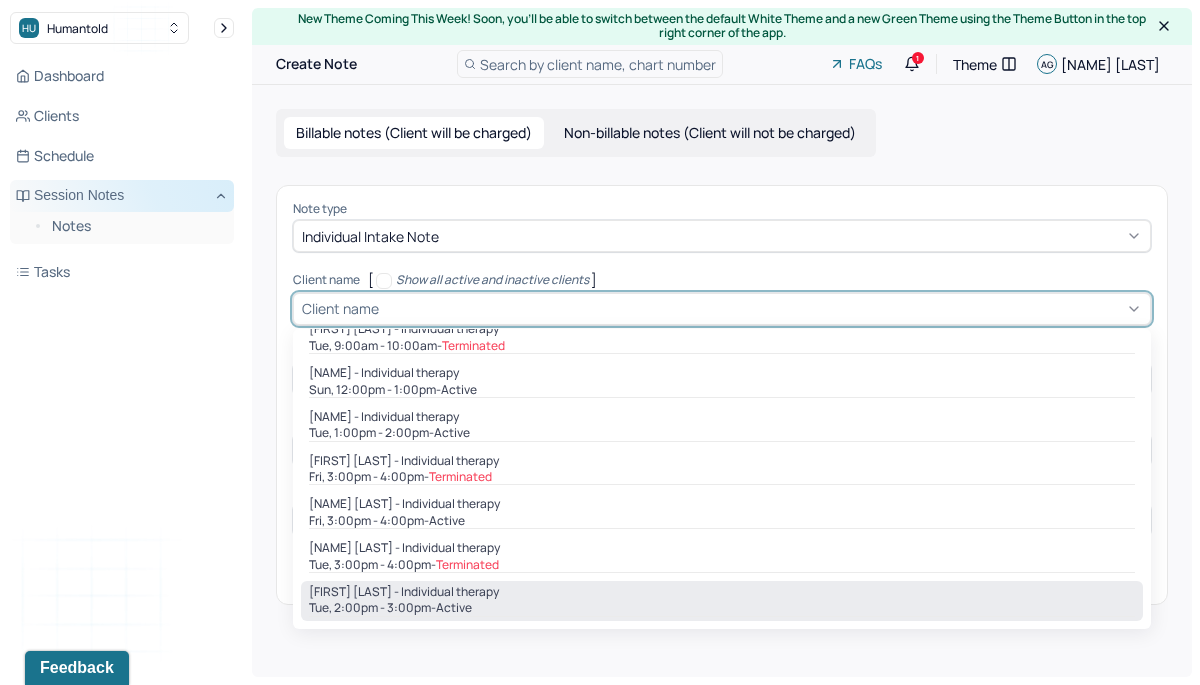 click on "Tue, [TIME] - [TIME]  -  active" at bounding box center [722, 608] 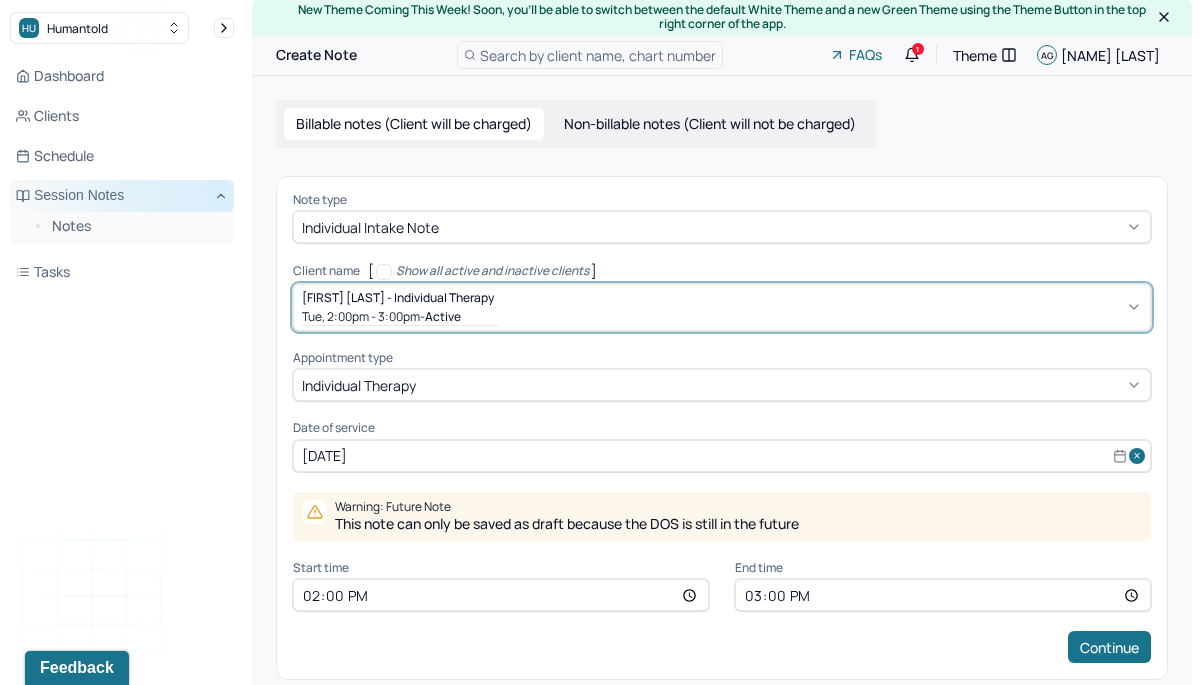 scroll, scrollTop: 11, scrollLeft: 0, axis: vertical 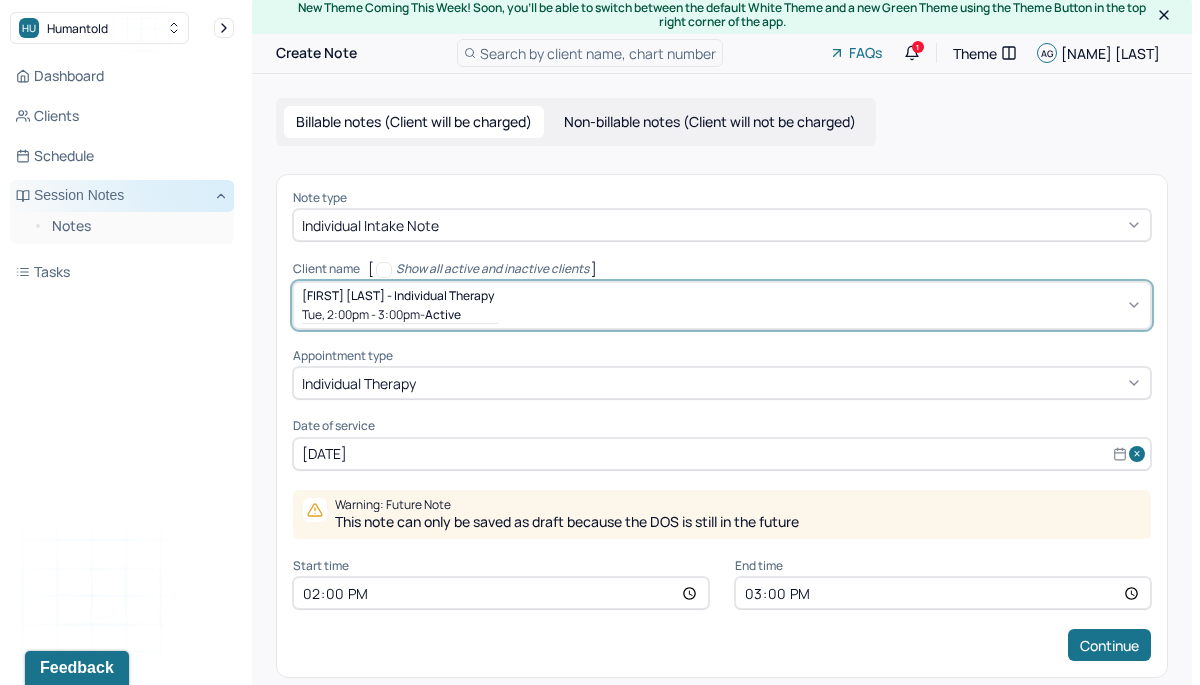 select on "9" 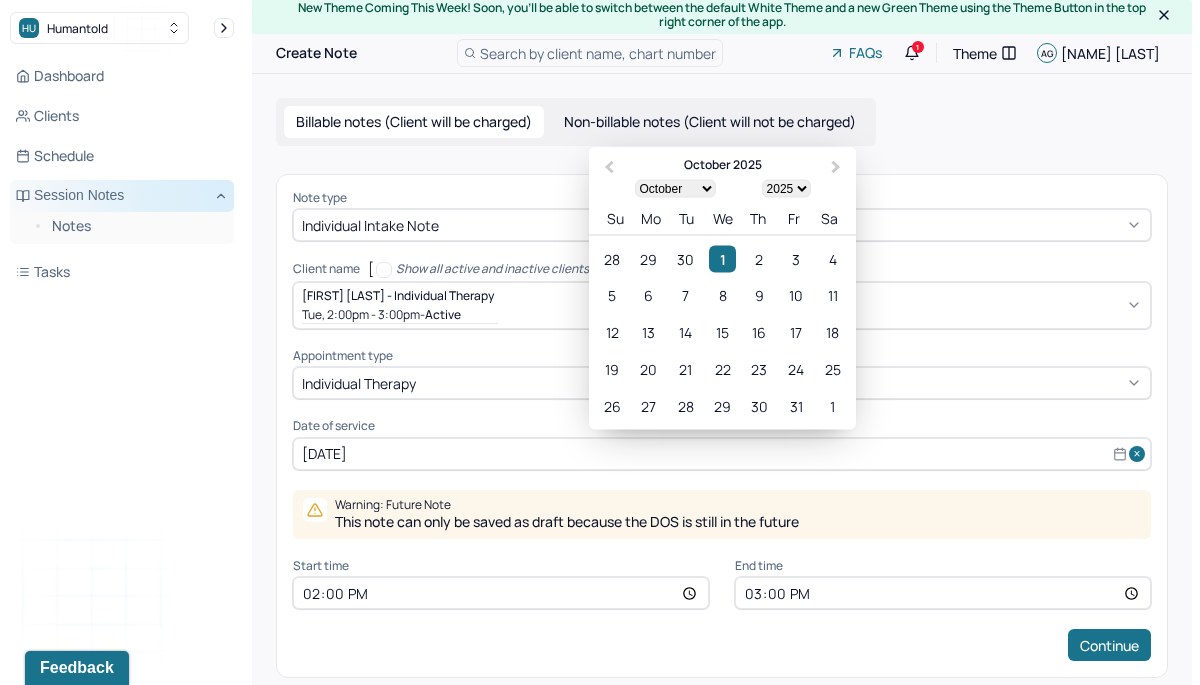 click on "[DATE]" at bounding box center [722, 454] 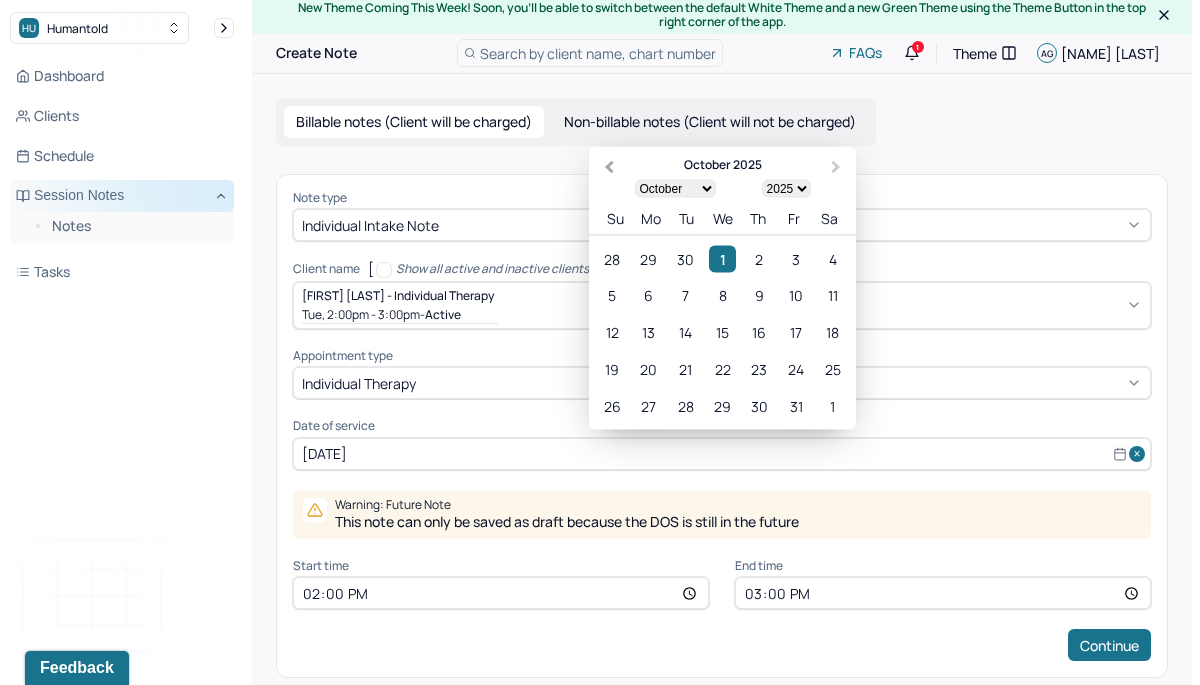 click on "Previous Month" at bounding box center [609, 167] 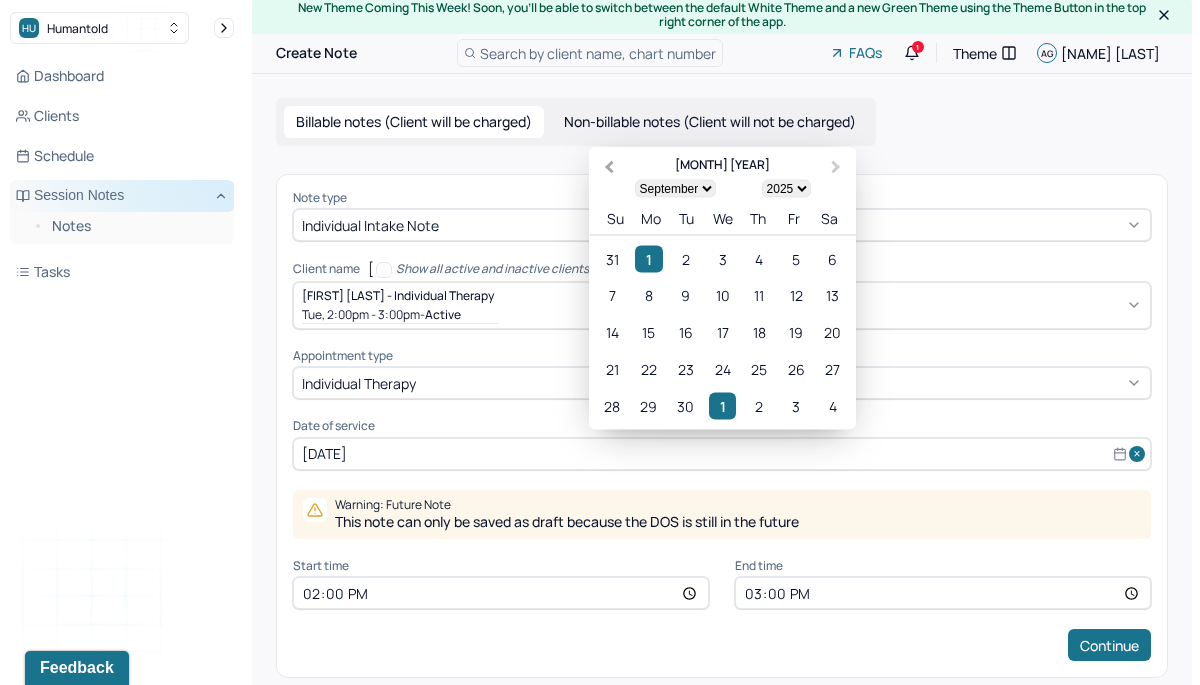 click on "Previous Month" at bounding box center (609, 167) 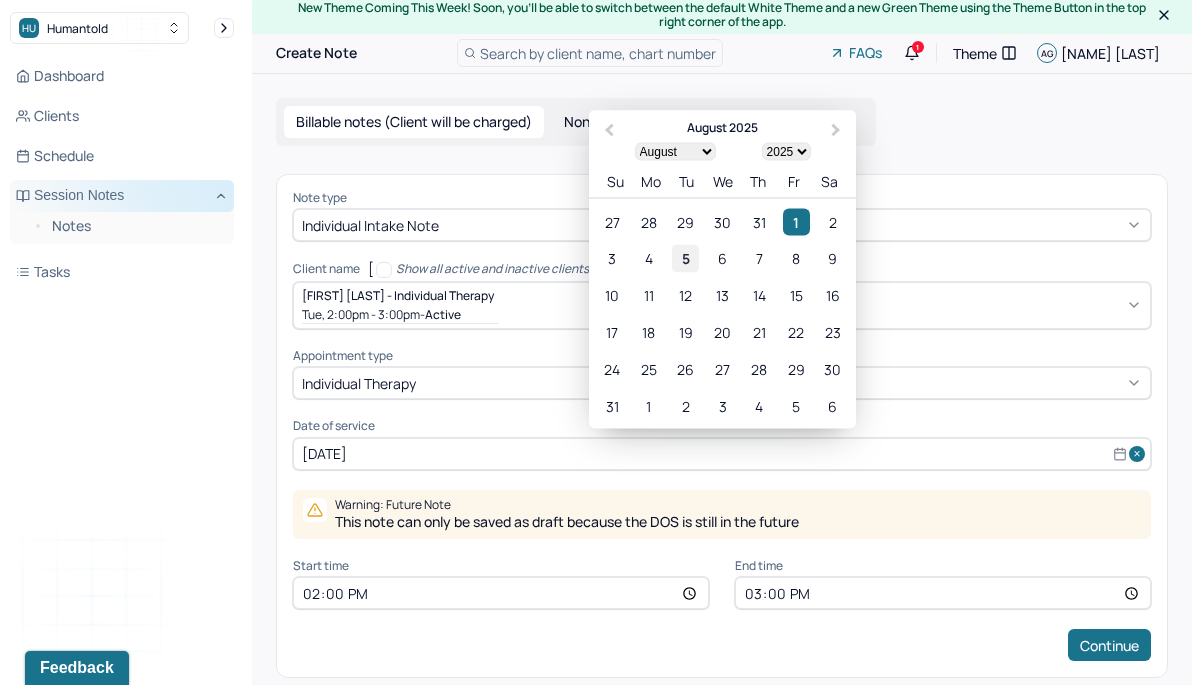 click on "5" at bounding box center [685, 258] 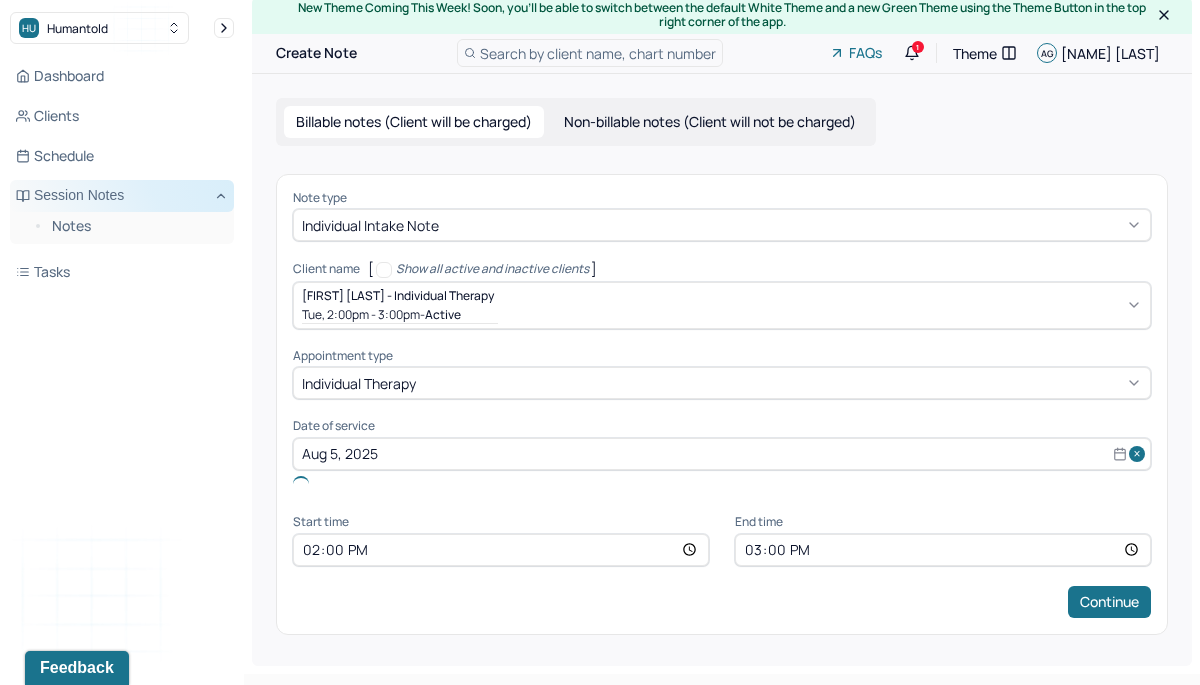 scroll, scrollTop: 0, scrollLeft: 0, axis: both 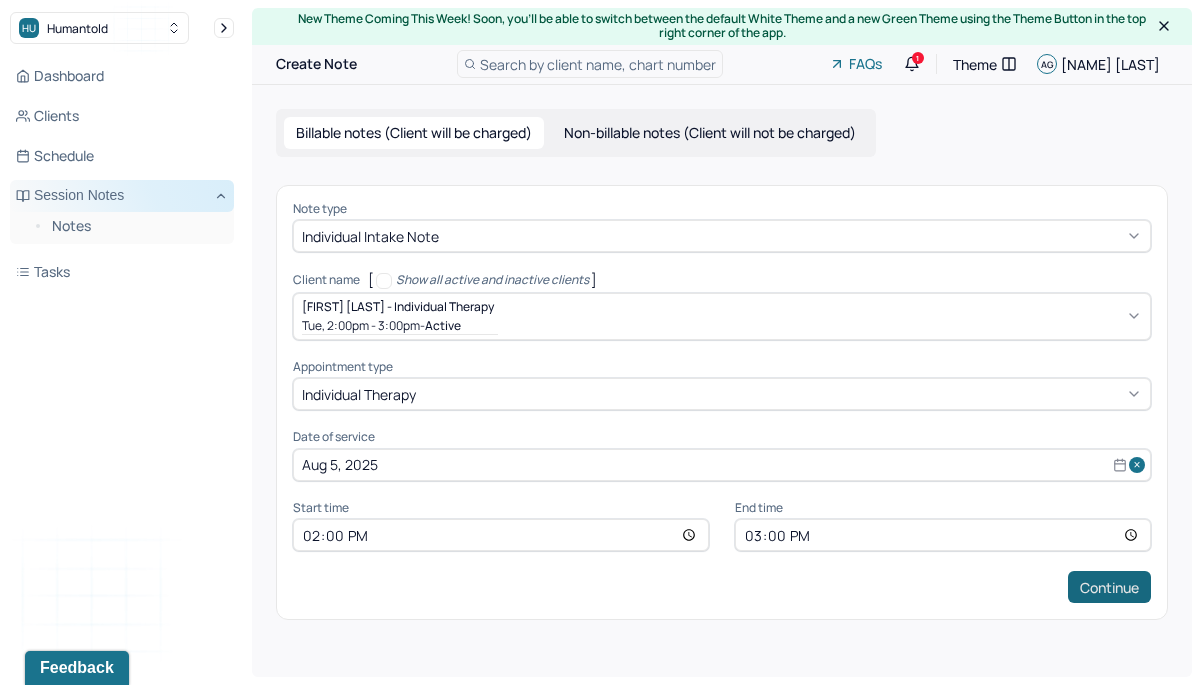 click on "Continue" at bounding box center (1109, 587) 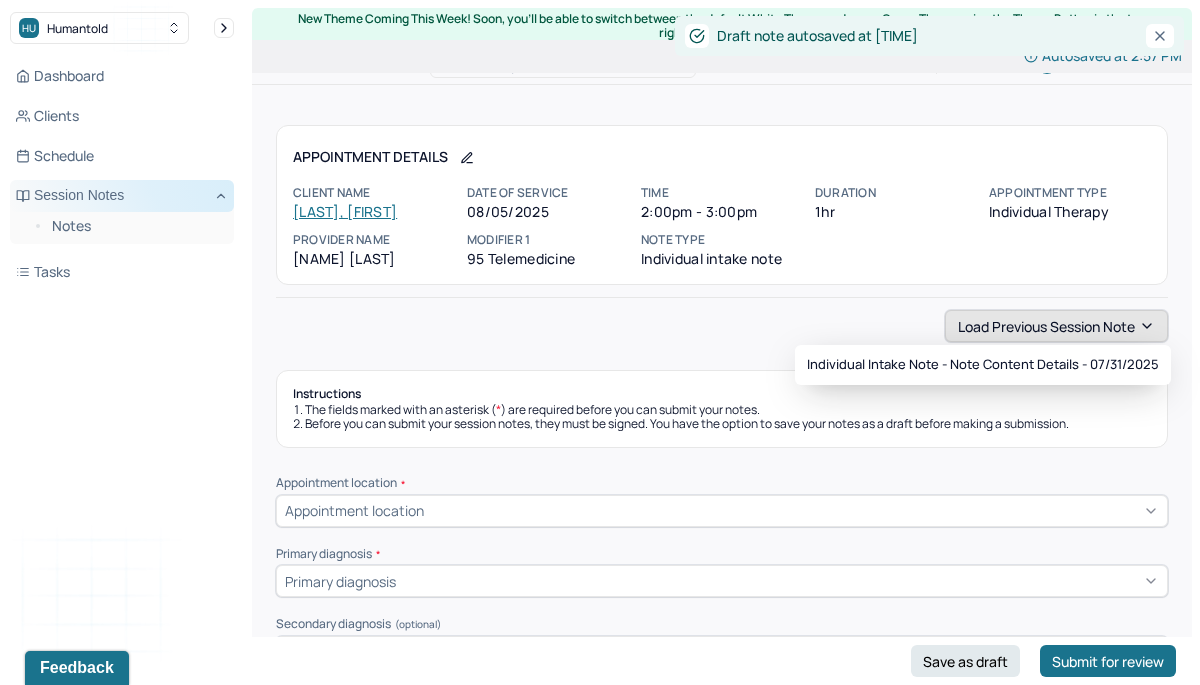 click on "Load previous session note" at bounding box center [1056, 326] 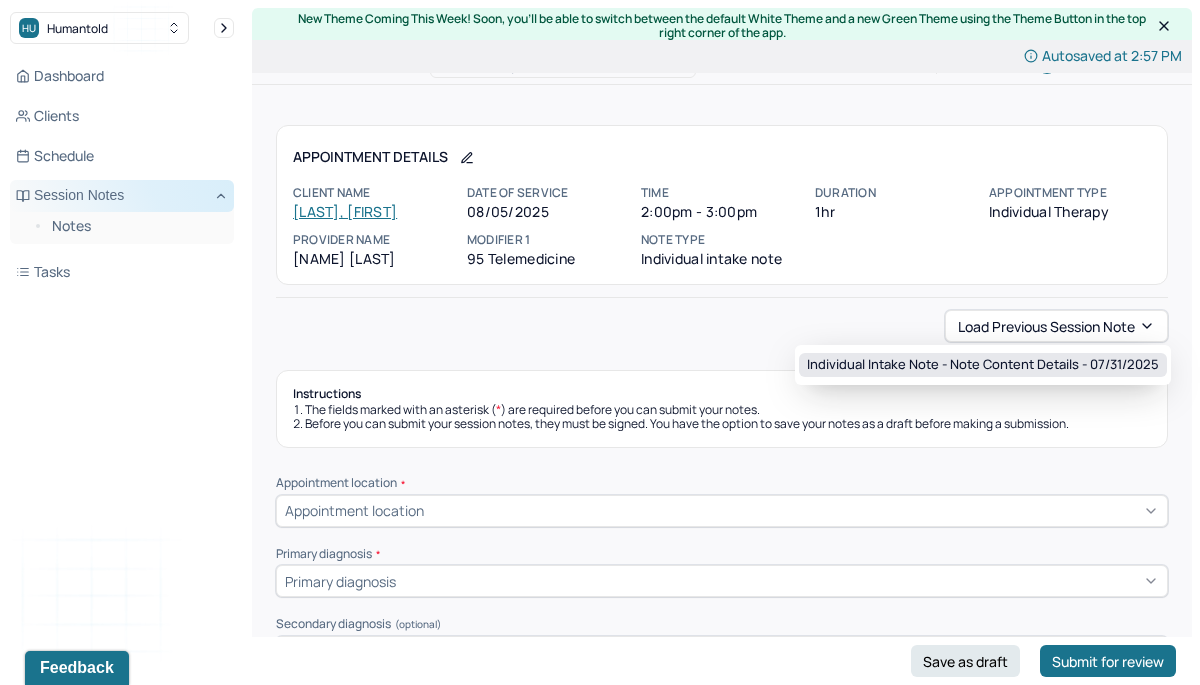 click on "Individual intake note   - Note content Details -   07/31/2025" at bounding box center [983, 365] 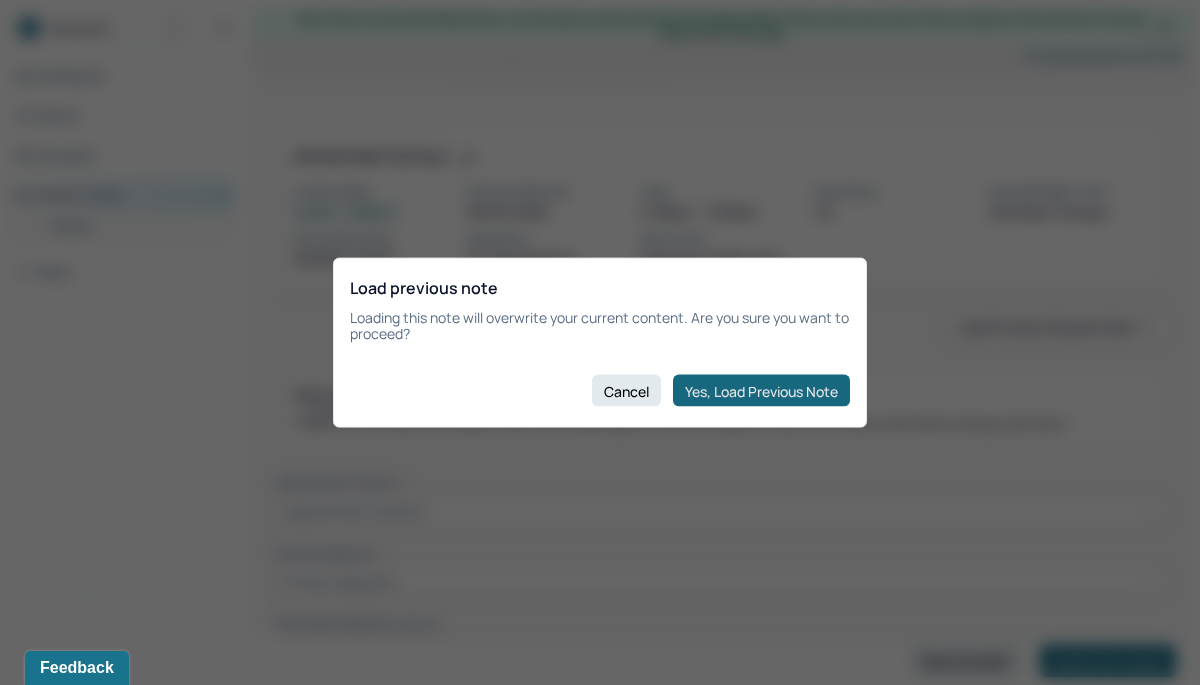 click on "Yes, Load Previous Note" at bounding box center [761, 391] 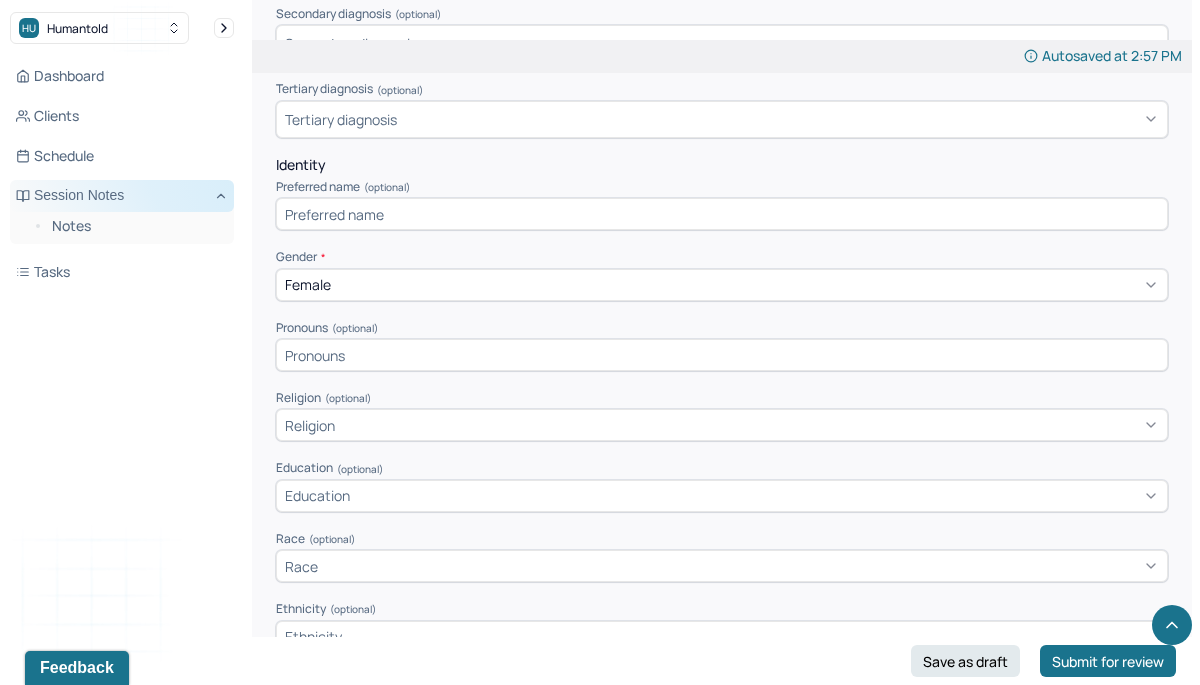 scroll, scrollTop: 849, scrollLeft: 0, axis: vertical 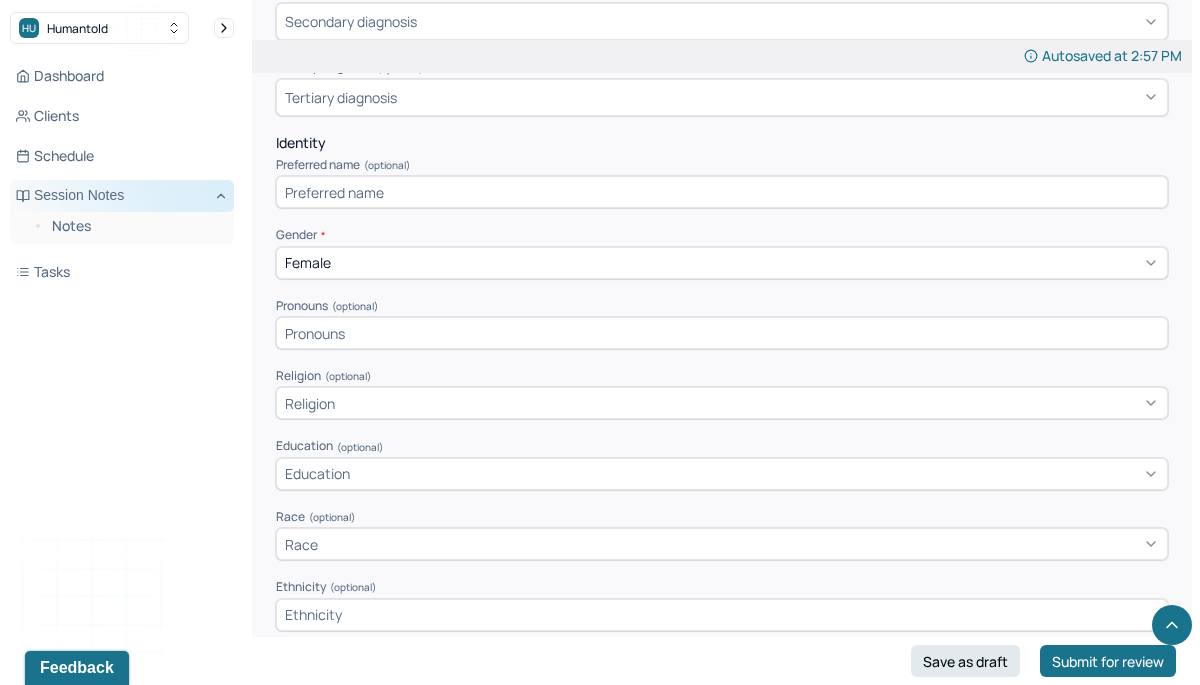 click on "Education" at bounding box center (722, 474) 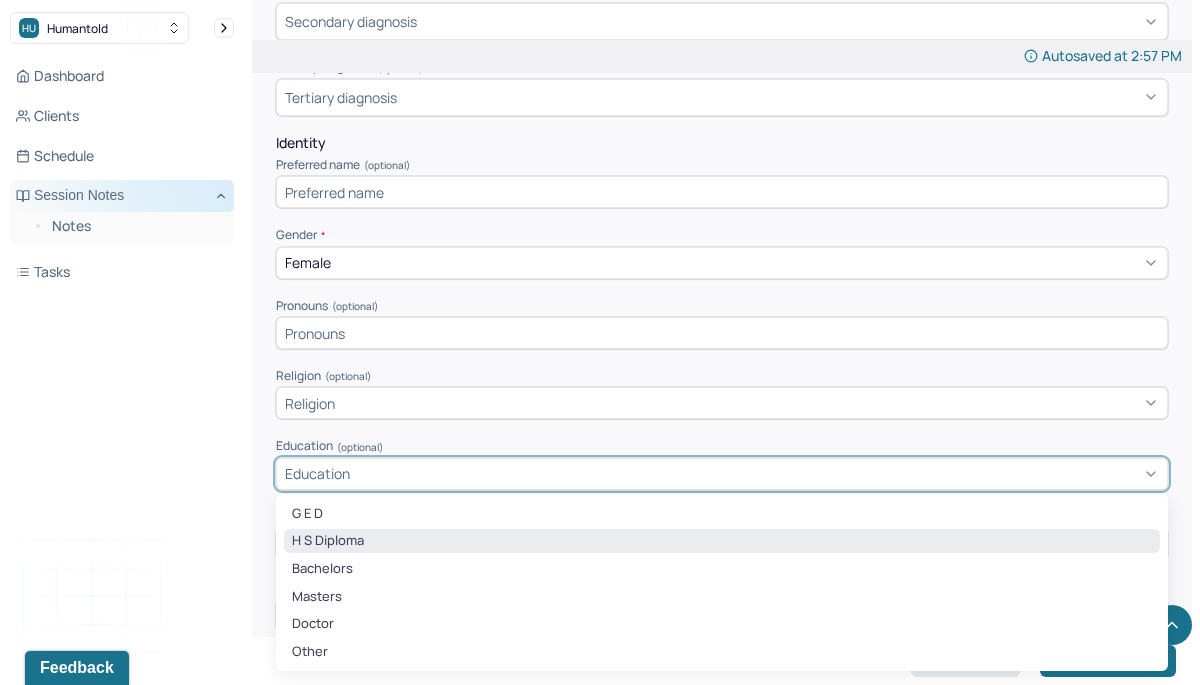 click on "H S  Diploma" at bounding box center (722, 541) 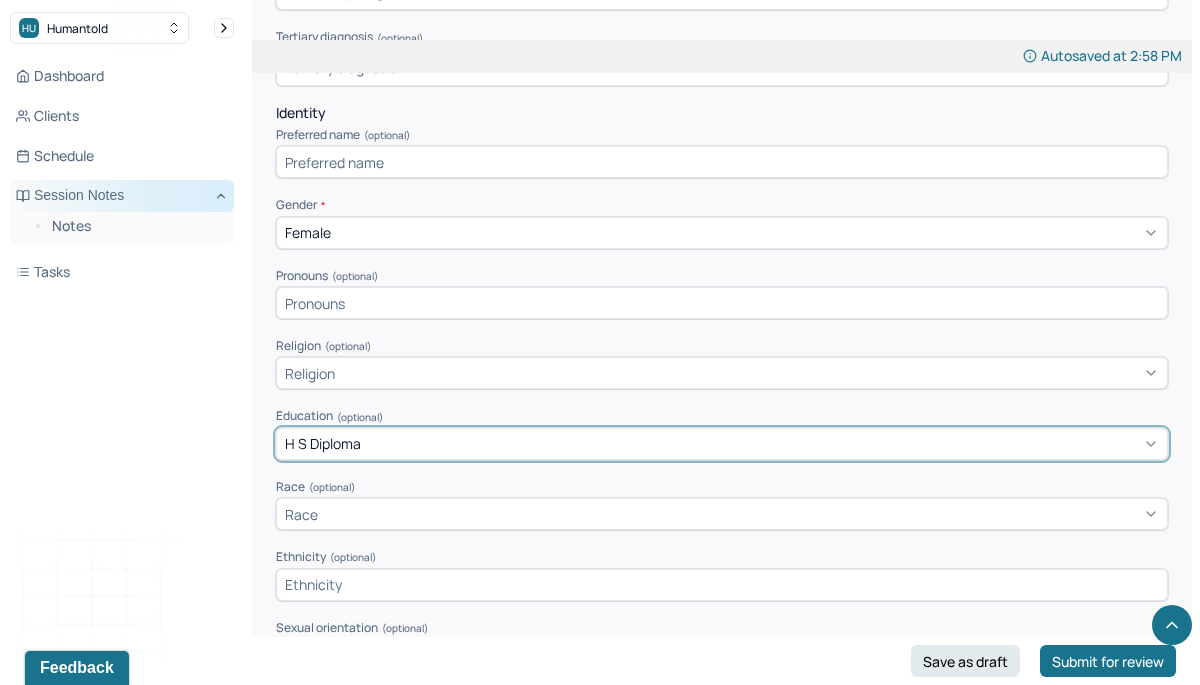 scroll, scrollTop: 888, scrollLeft: 0, axis: vertical 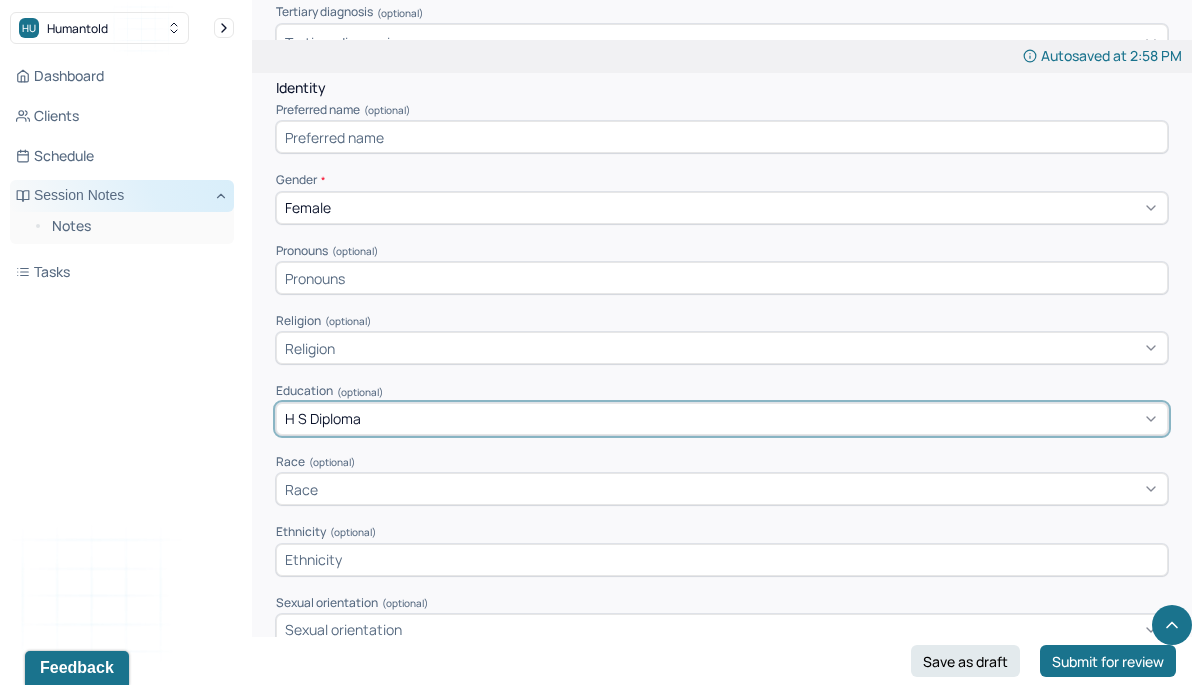 click on "Appointment location * Teletherapy Client Teletherapy Location Home Office Other Provider Teletherapy Location Home Office Other Consent was received for the teletherapy session The teletherapy session was conducted via video Primary diagnosis * F43.12 POST-TRAUMATIC STRESS DISORDER, CHRONIC Secondary diagnosis (optional) Secondary diagnosis Tertiary diagnosis (optional) Tertiary diagnosis Identity Preferred name (optional) [NAME] Gender * Female Pronouns (optional) Religion (optional) Religion Education (optional) option H S  Diploma, selected. H S  Diploma Race (optional) Race Ethnicity (optional) Sexual orientation (optional) Sexual orientation Current employment (optional) Current employment details (optional) Relationship status (optional) Relationship status Name of partner (optional) Emergency contact information (optional) Legal problems (optional)" at bounding box center (722, 344) 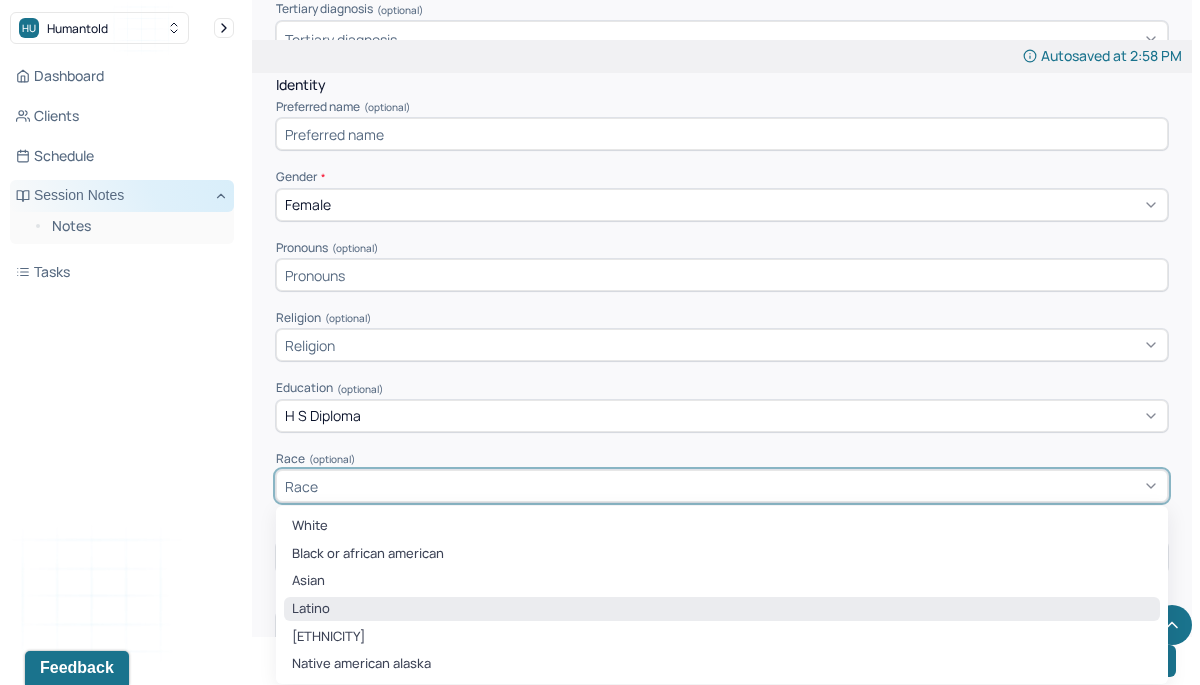 click on "Latino" at bounding box center (722, 609) 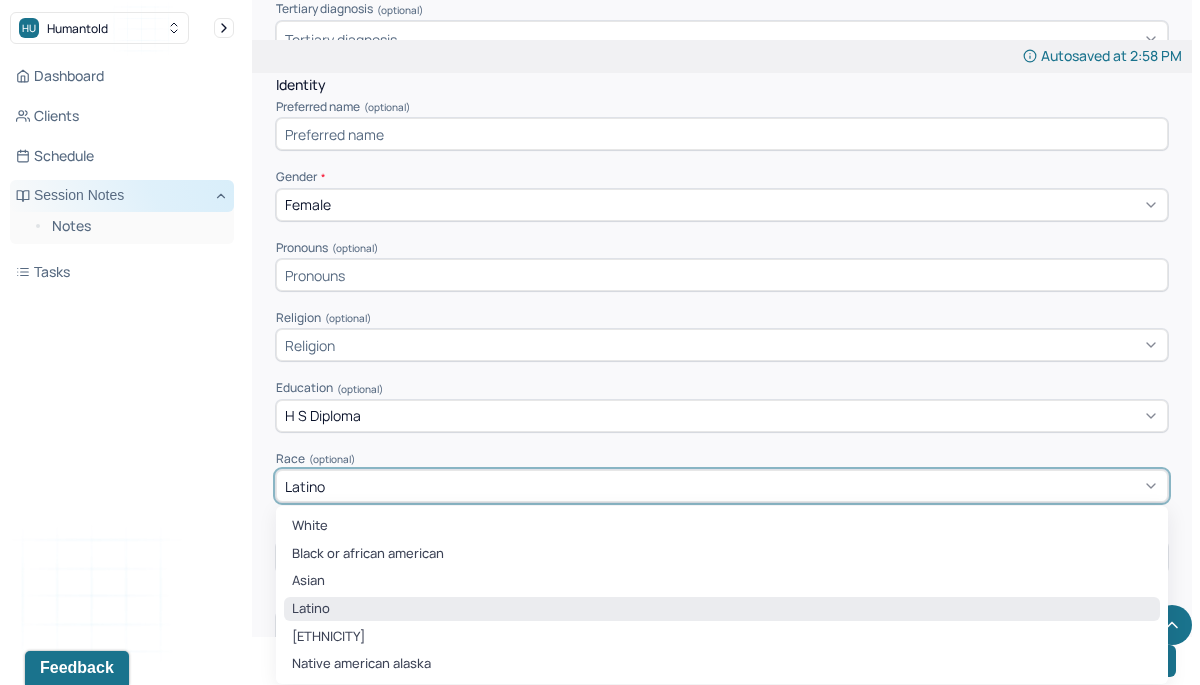 click on "Latino" at bounding box center [722, 486] 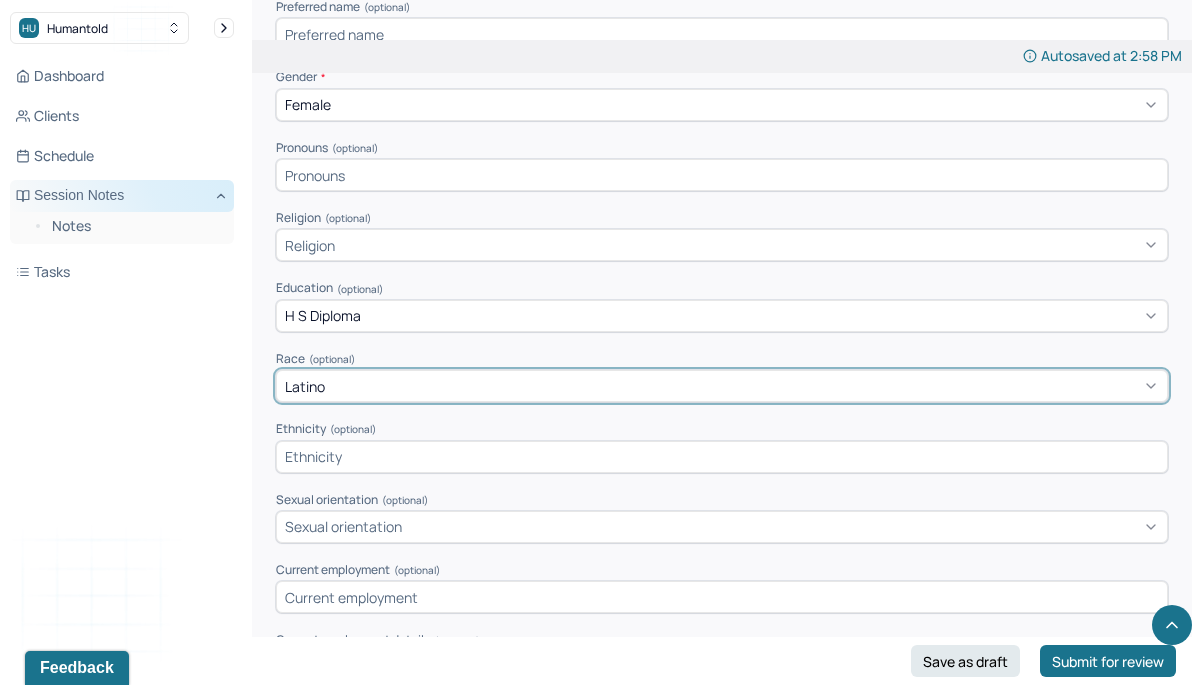 scroll, scrollTop: 1018, scrollLeft: 0, axis: vertical 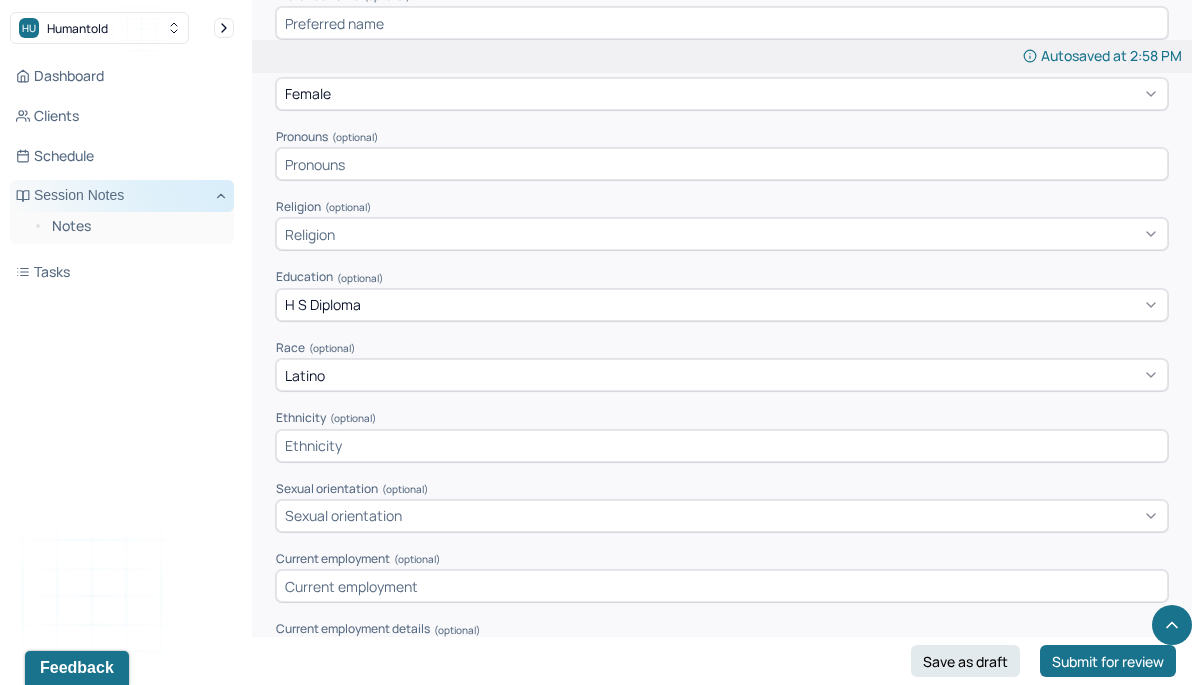 click at bounding box center [722, 446] 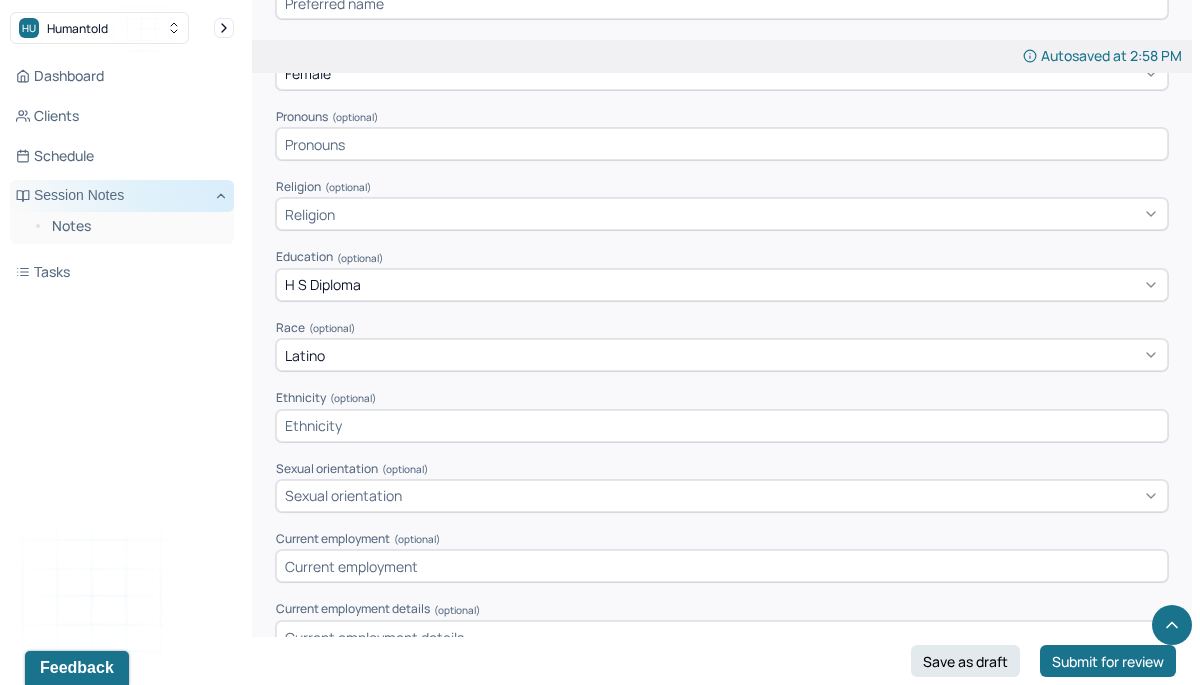scroll, scrollTop: 1050, scrollLeft: 0, axis: vertical 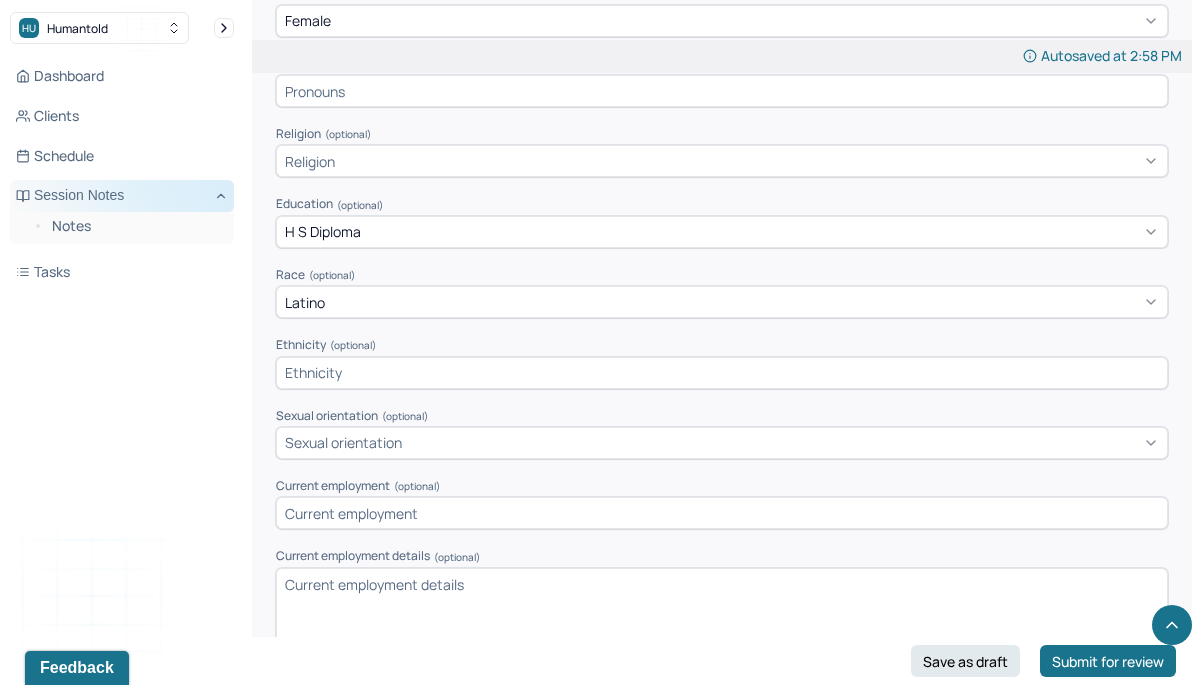 click on "Sexual orientation" at bounding box center (722, 443) 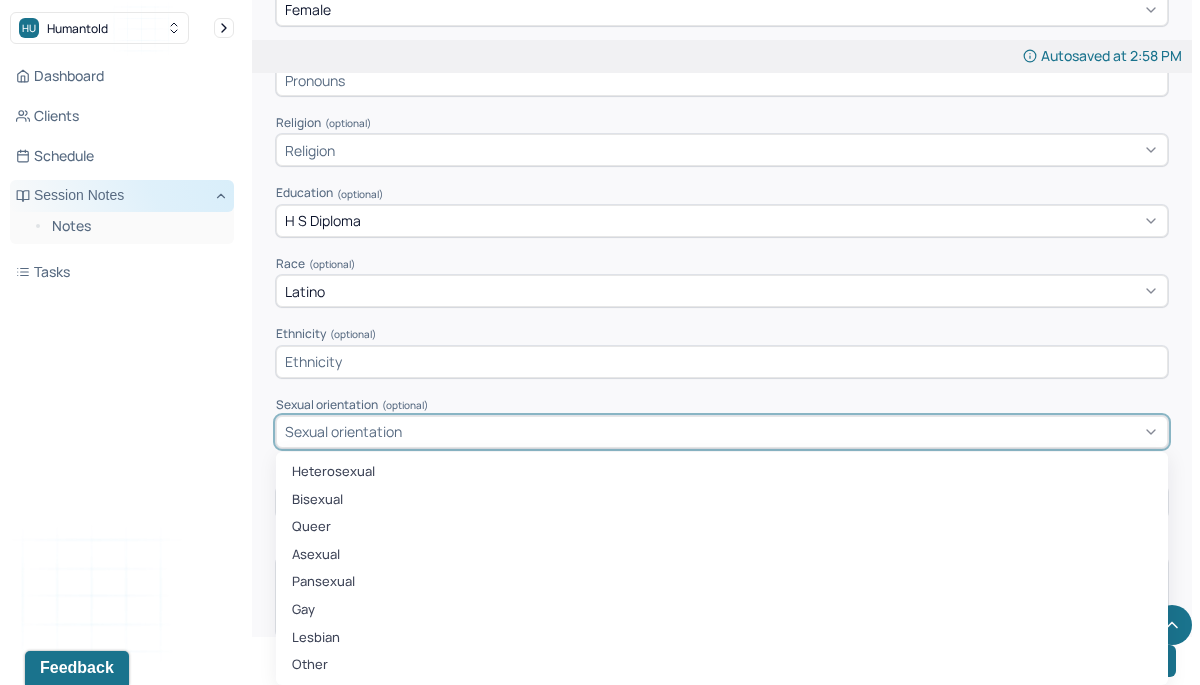scroll, scrollTop: 1103, scrollLeft: 0, axis: vertical 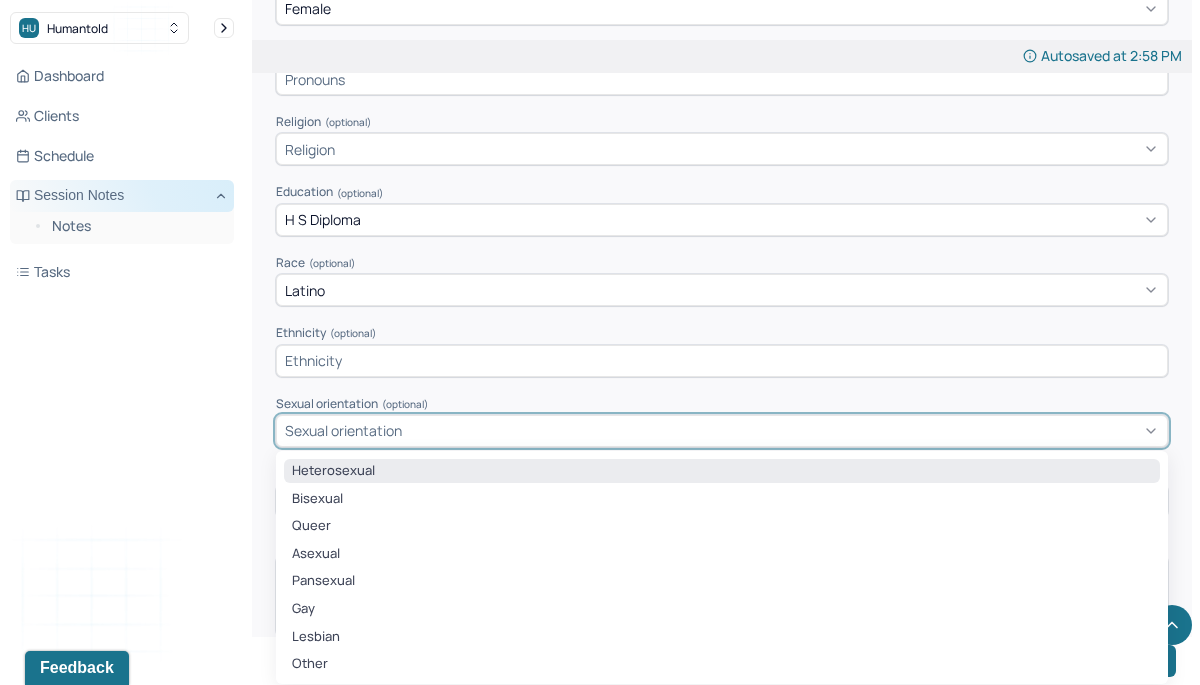 click on "Heterosexual" at bounding box center [722, 471] 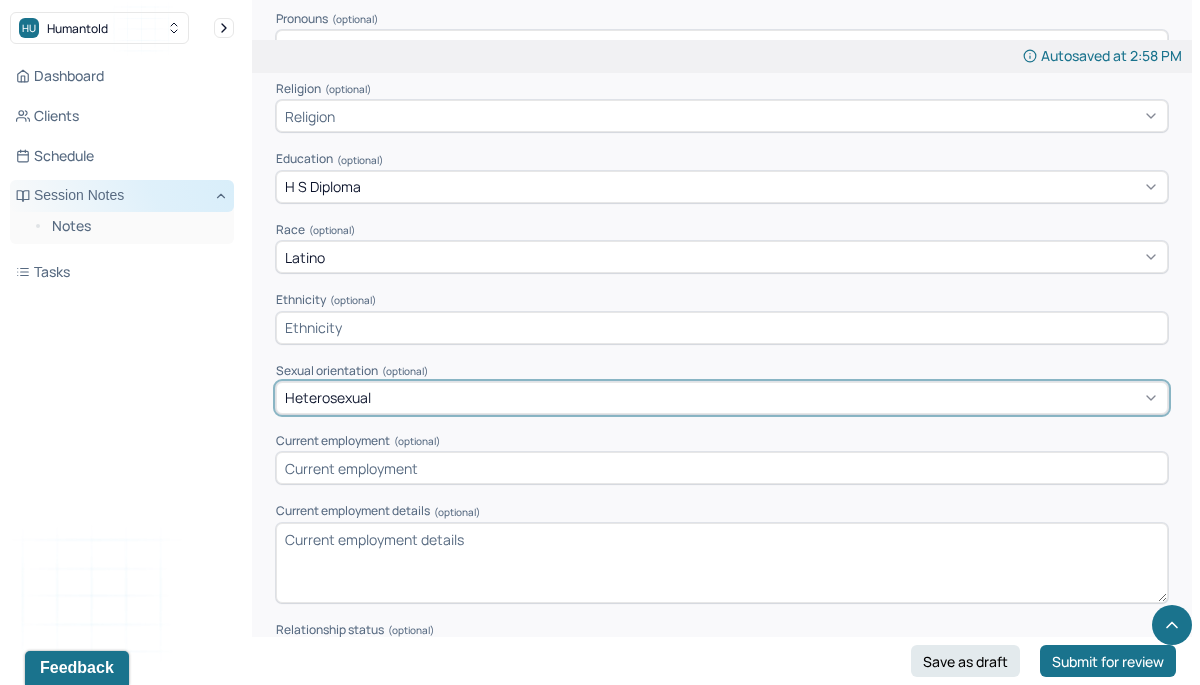 scroll, scrollTop: 1139, scrollLeft: 0, axis: vertical 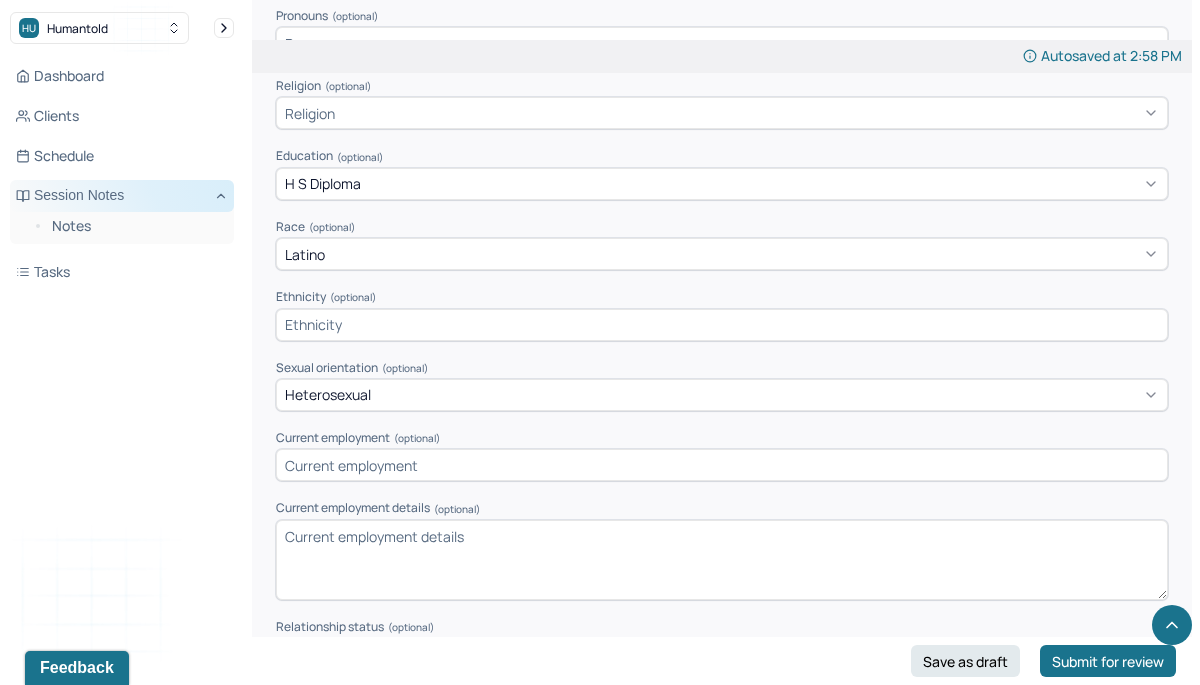 click at bounding box center [722, 465] 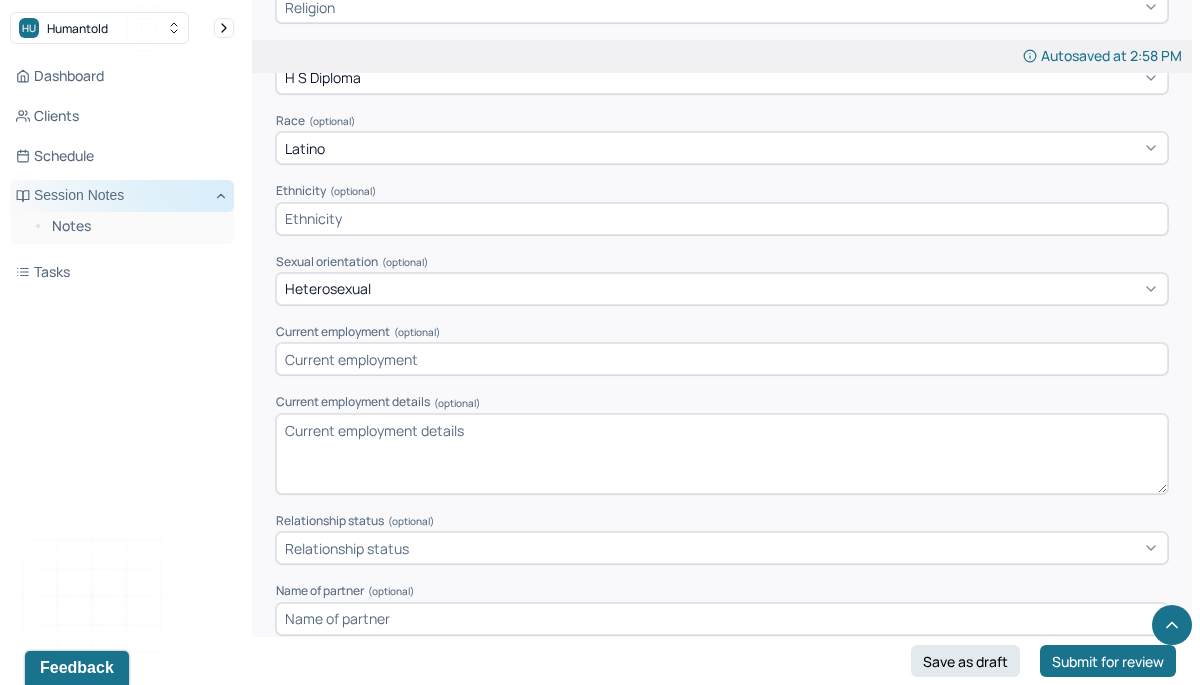 scroll, scrollTop: 1251, scrollLeft: 0, axis: vertical 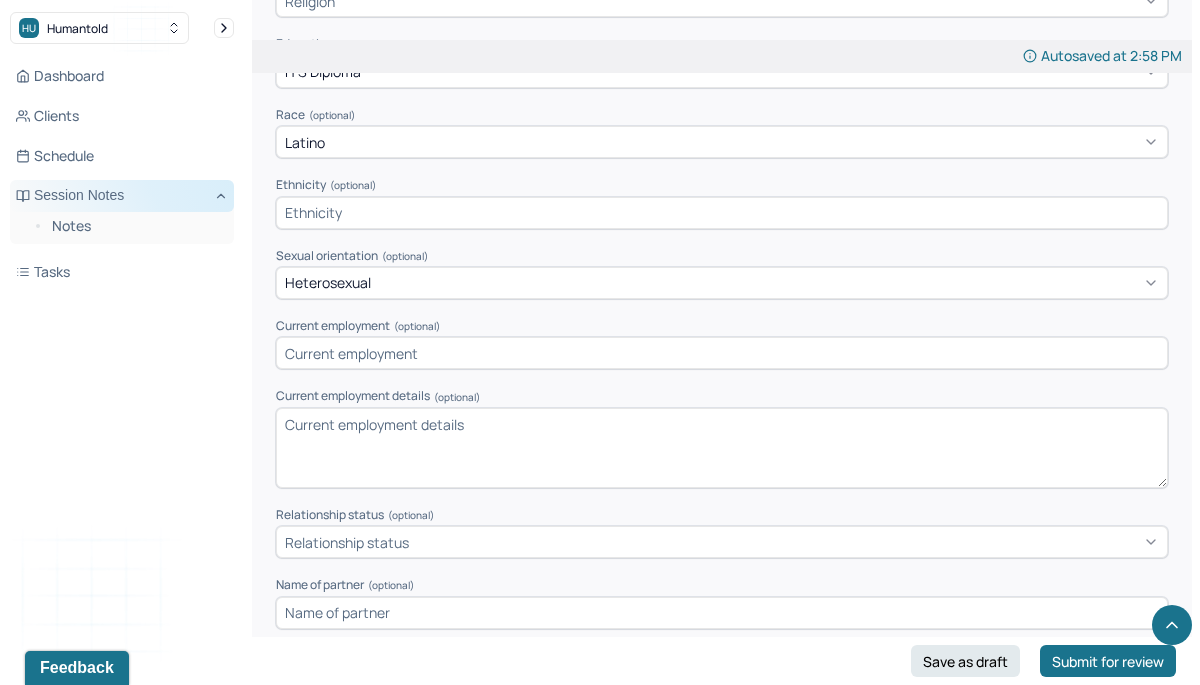 click on "Current employment details (optional)" at bounding box center [722, 448] 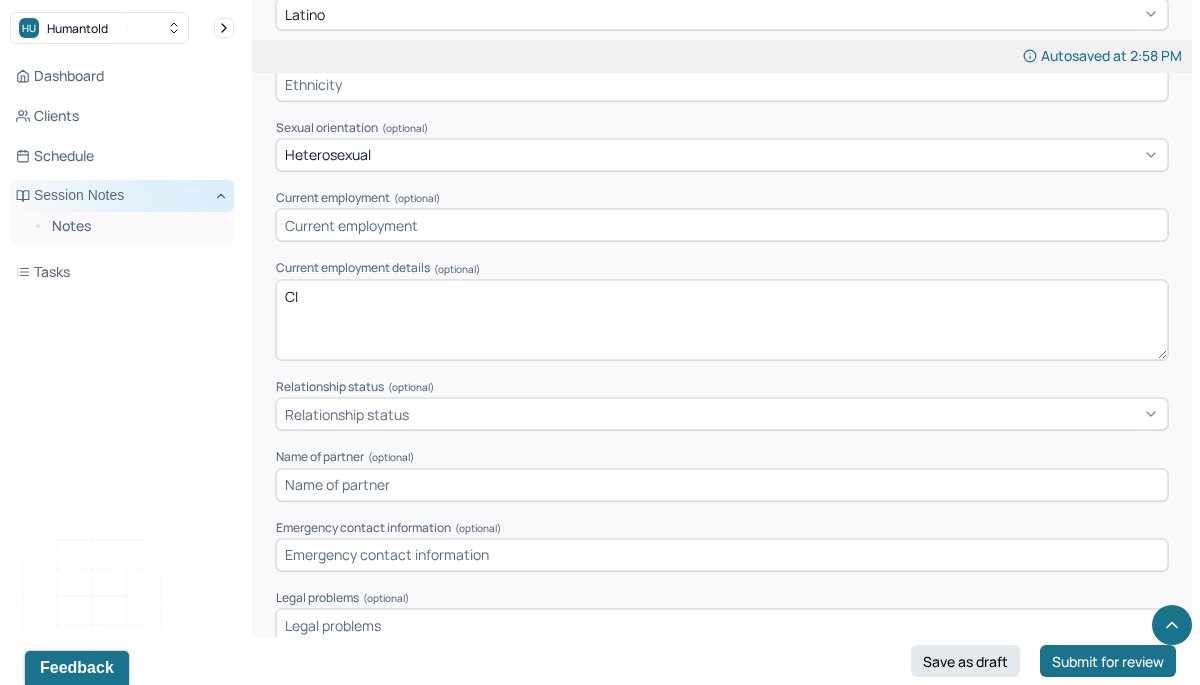 scroll, scrollTop: 1382, scrollLeft: 0, axis: vertical 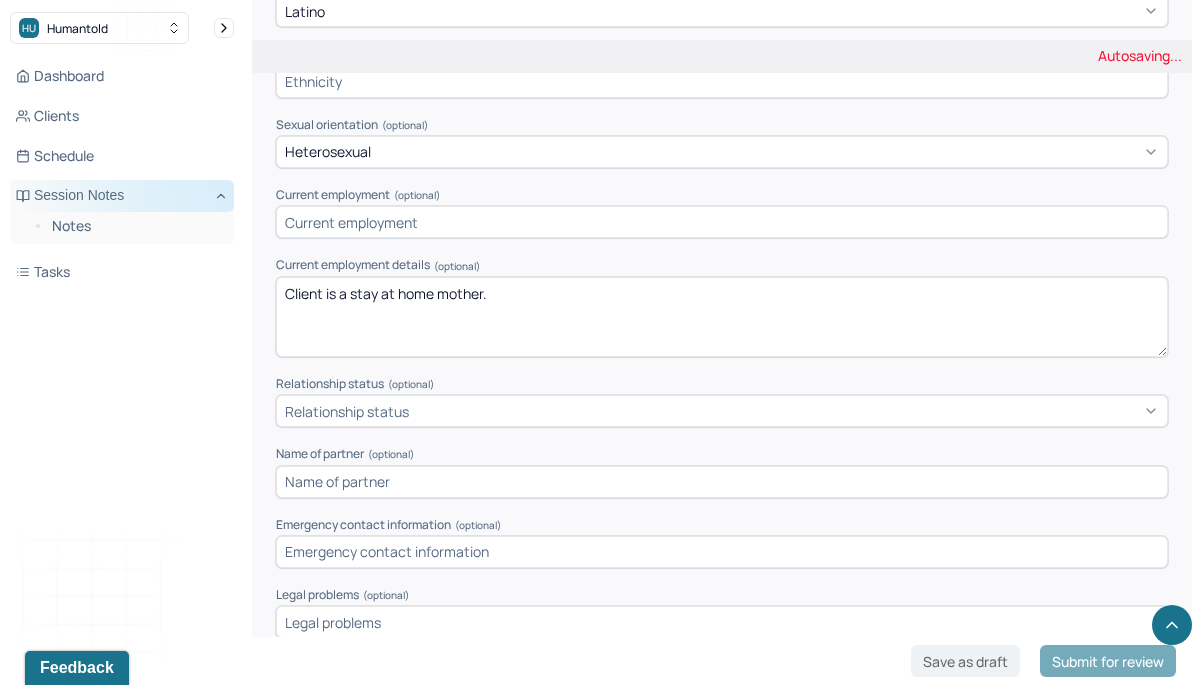 type on "Client is a stay at home mother." 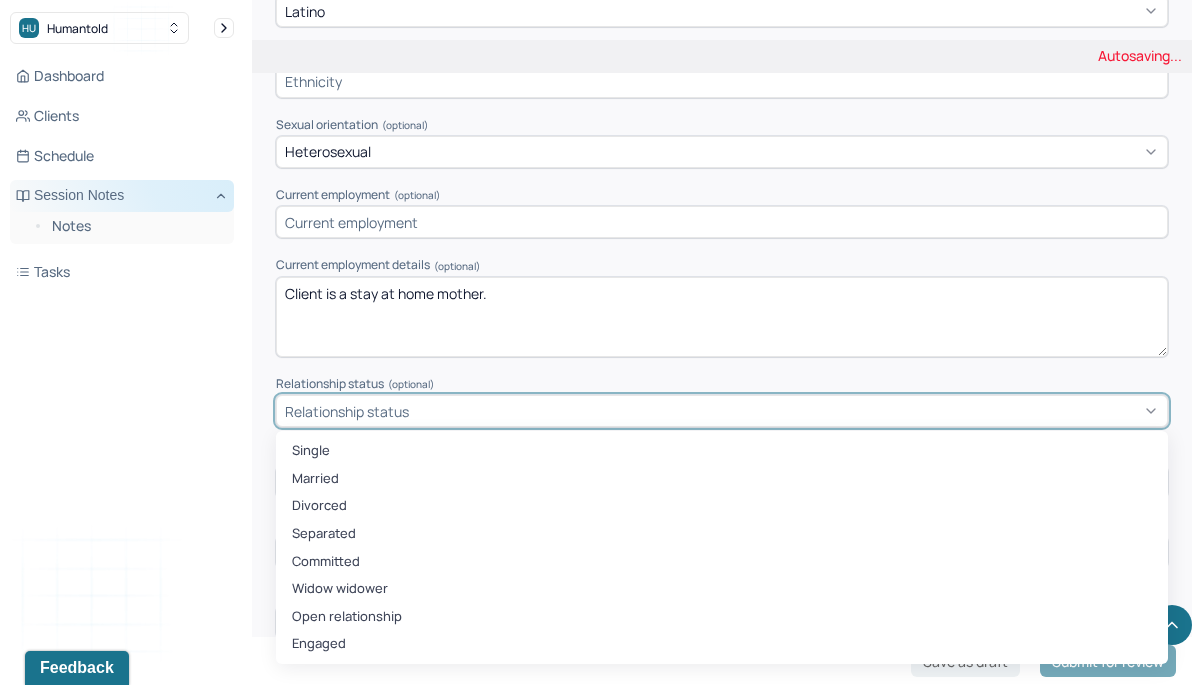 click on "Relationship status" at bounding box center [722, 411] 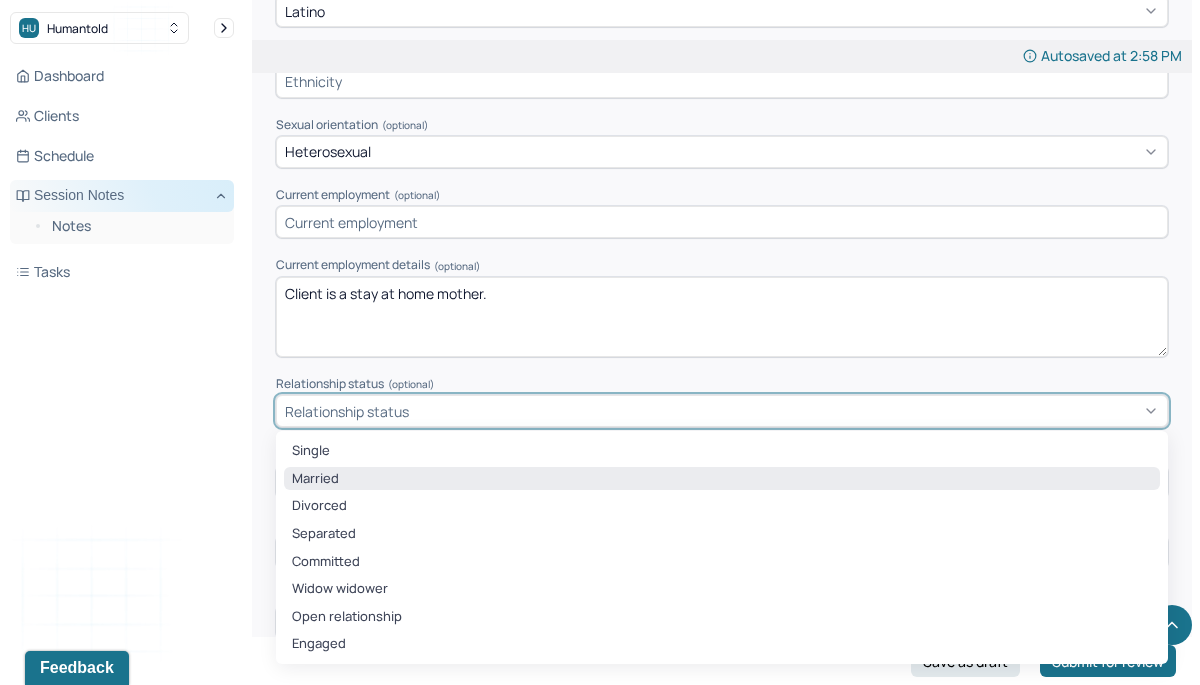 click on "Married" at bounding box center (722, 479) 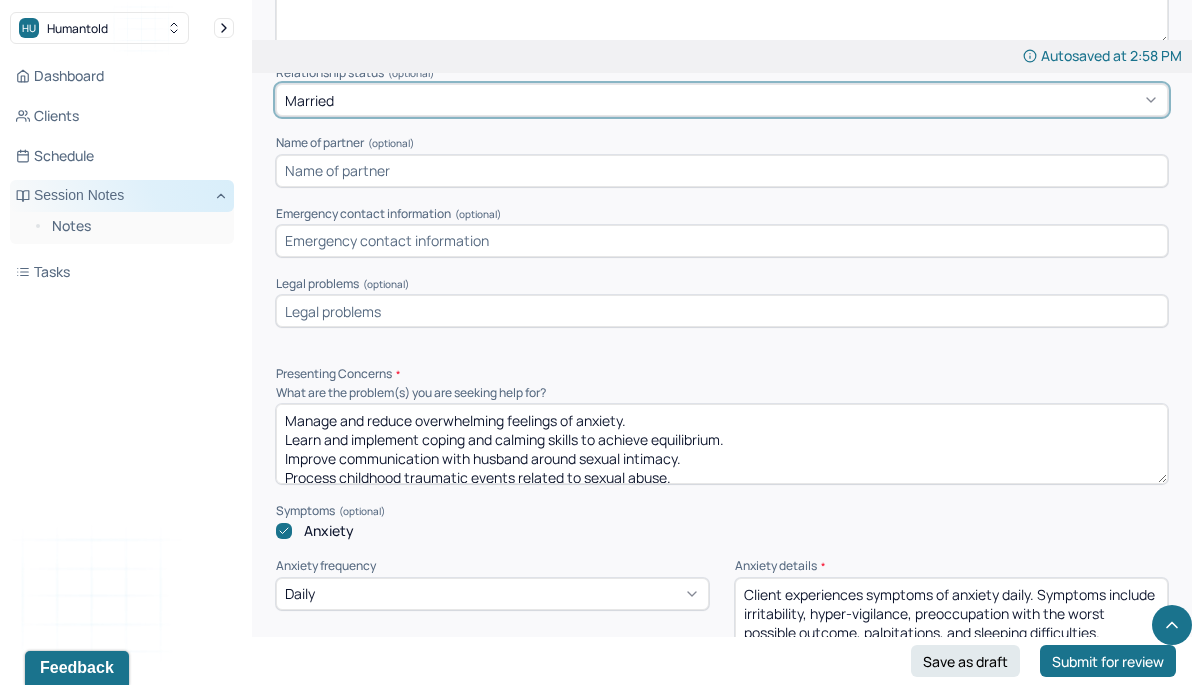 scroll, scrollTop: 1712, scrollLeft: 0, axis: vertical 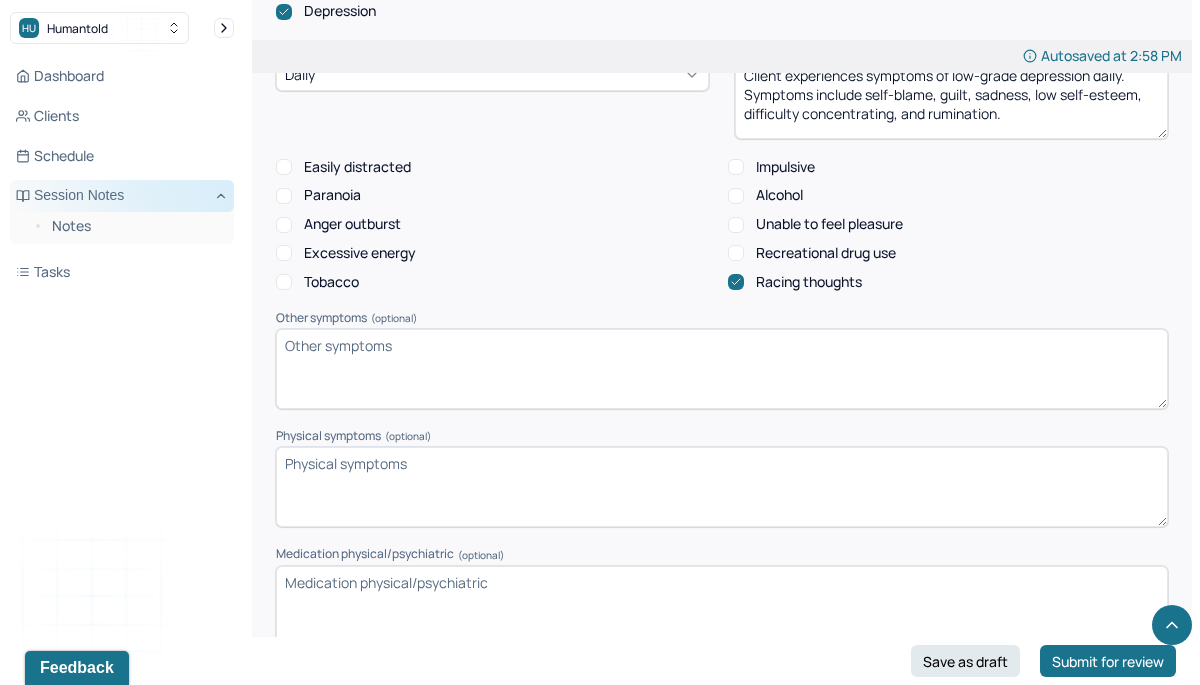 click on "Physical symptoms (optional)" at bounding box center (722, 487) 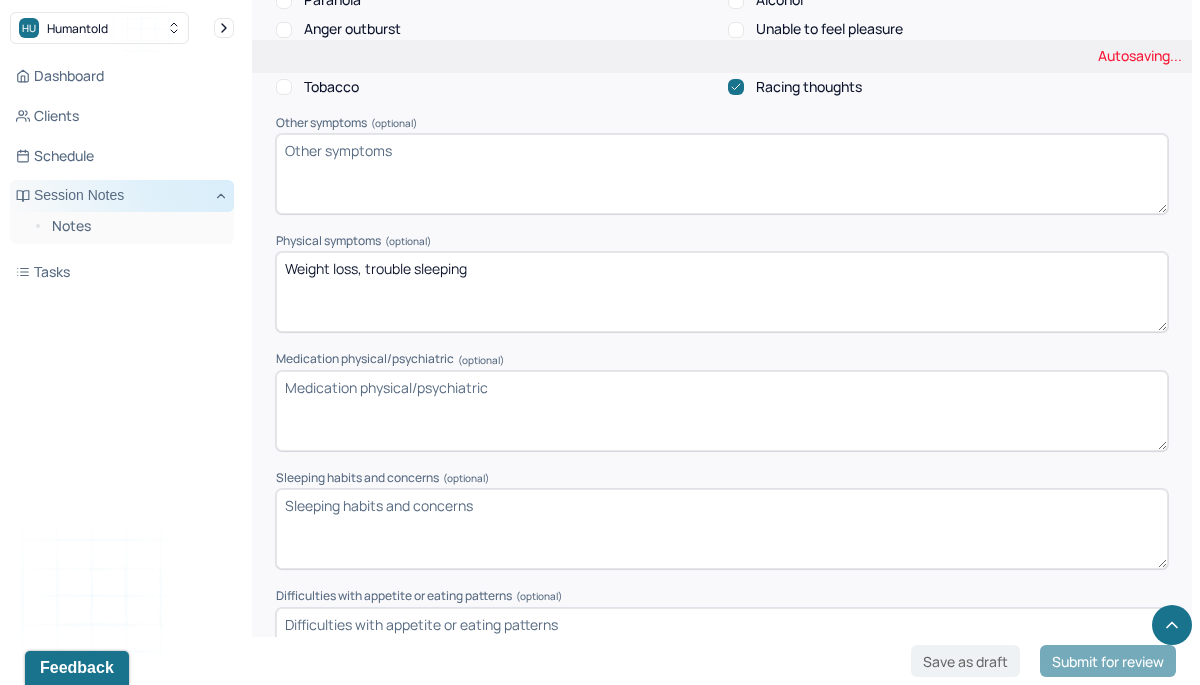 scroll, scrollTop: 2608, scrollLeft: 0, axis: vertical 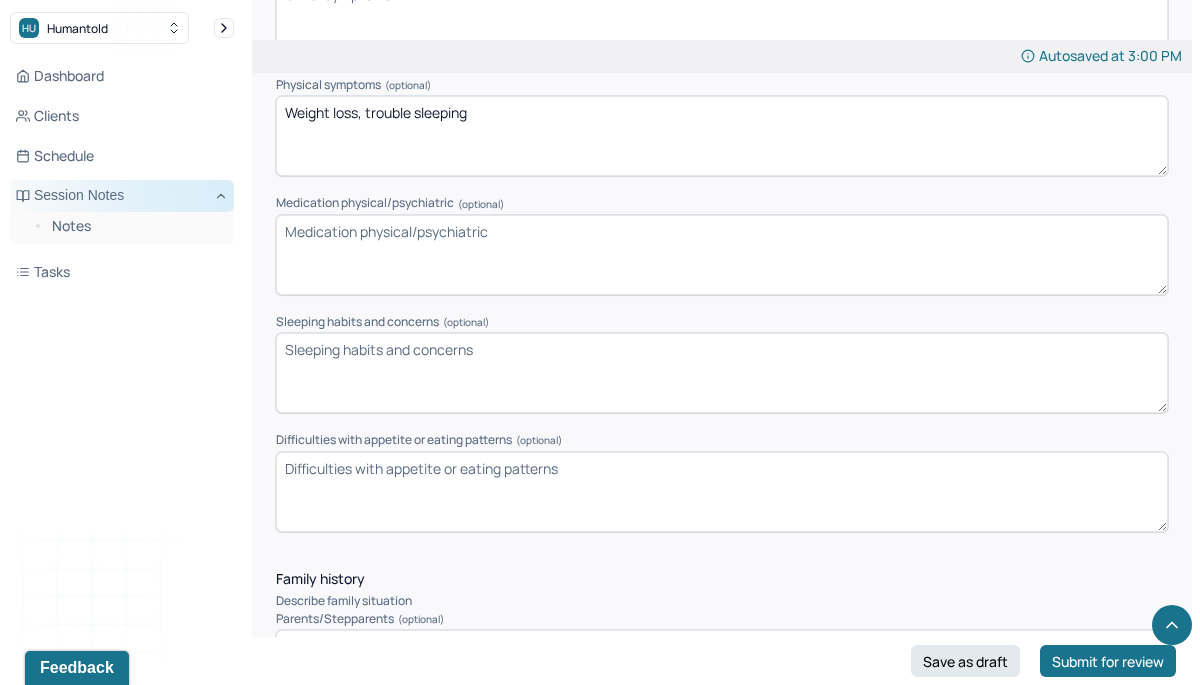 type on "Weight loss, trouble sleeping" 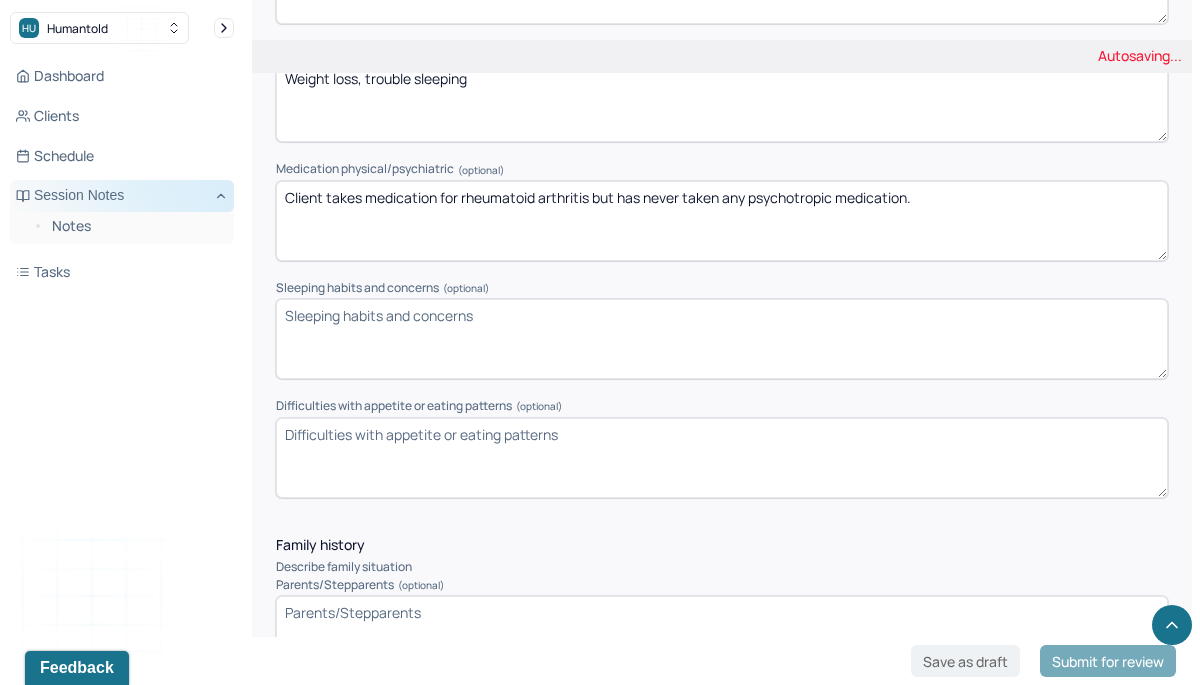 scroll, scrollTop: 2792, scrollLeft: 0, axis: vertical 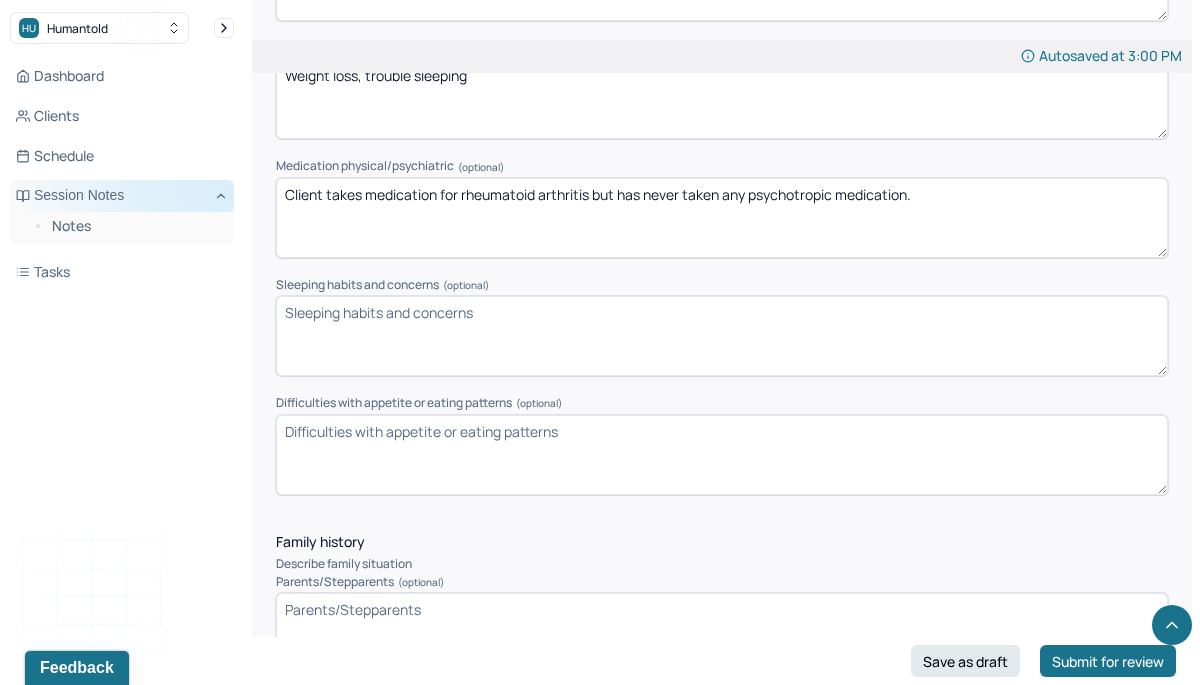 type on "Client takes medication for rheumatoid arthritis but has never taken any psychotropic medication." 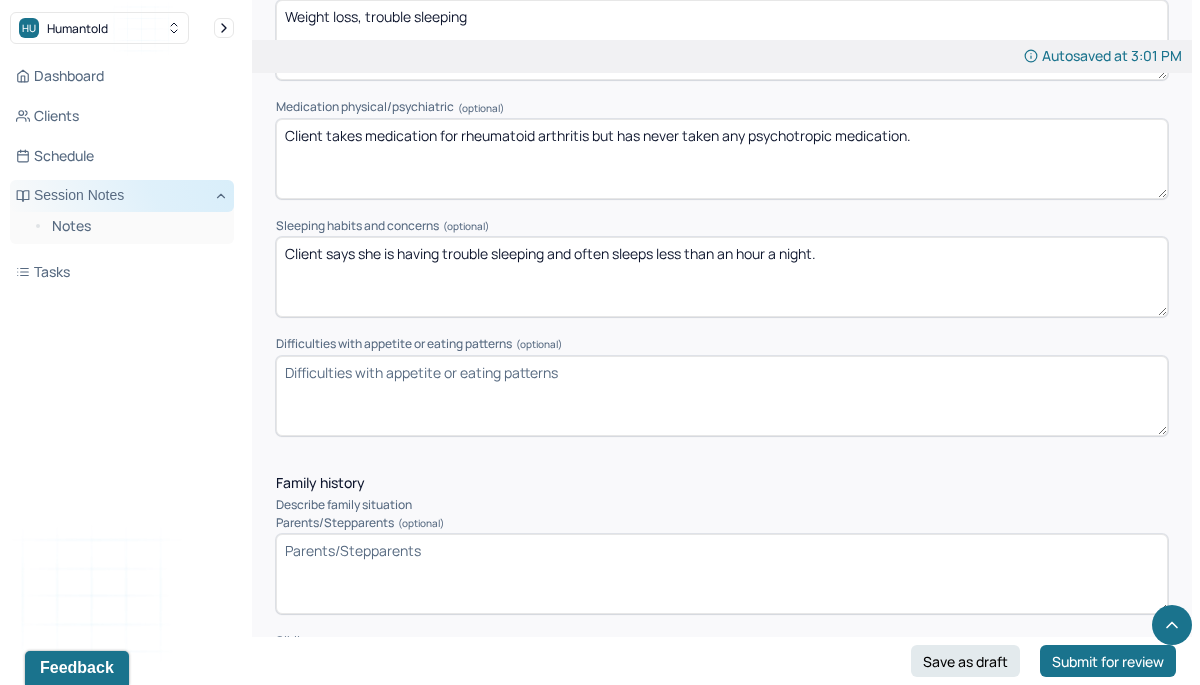 scroll, scrollTop: 2854, scrollLeft: 0, axis: vertical 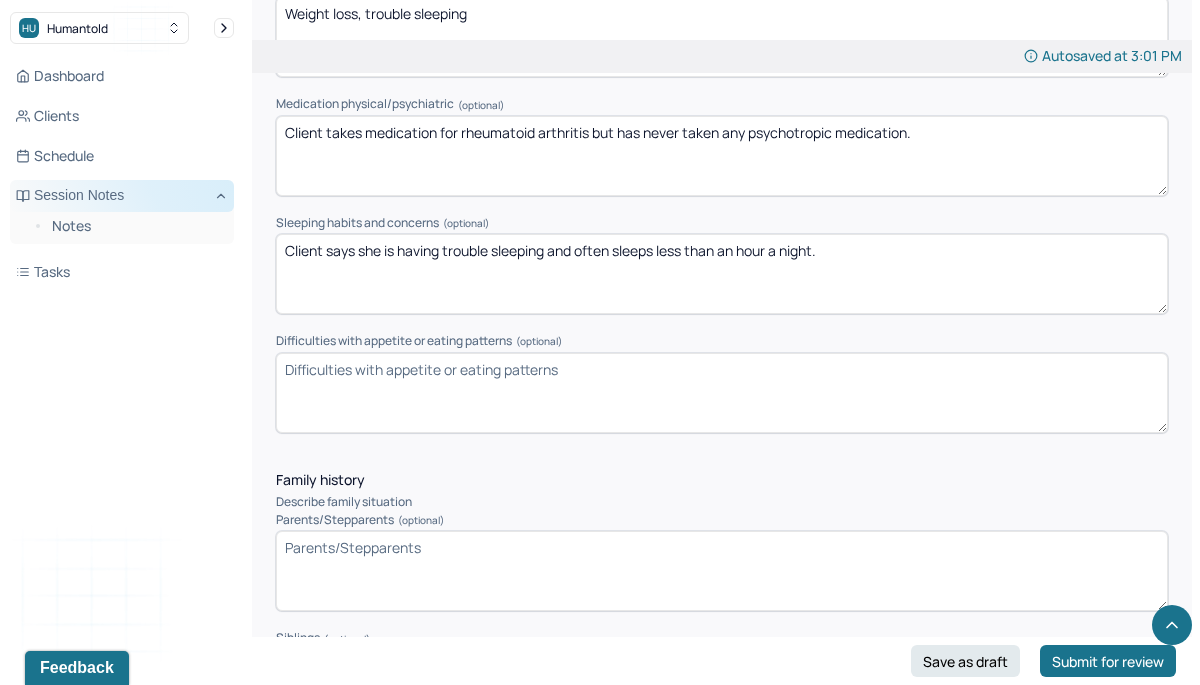 type on "Client says she is having trouble sleeping and often sleeps less than an hour a night." 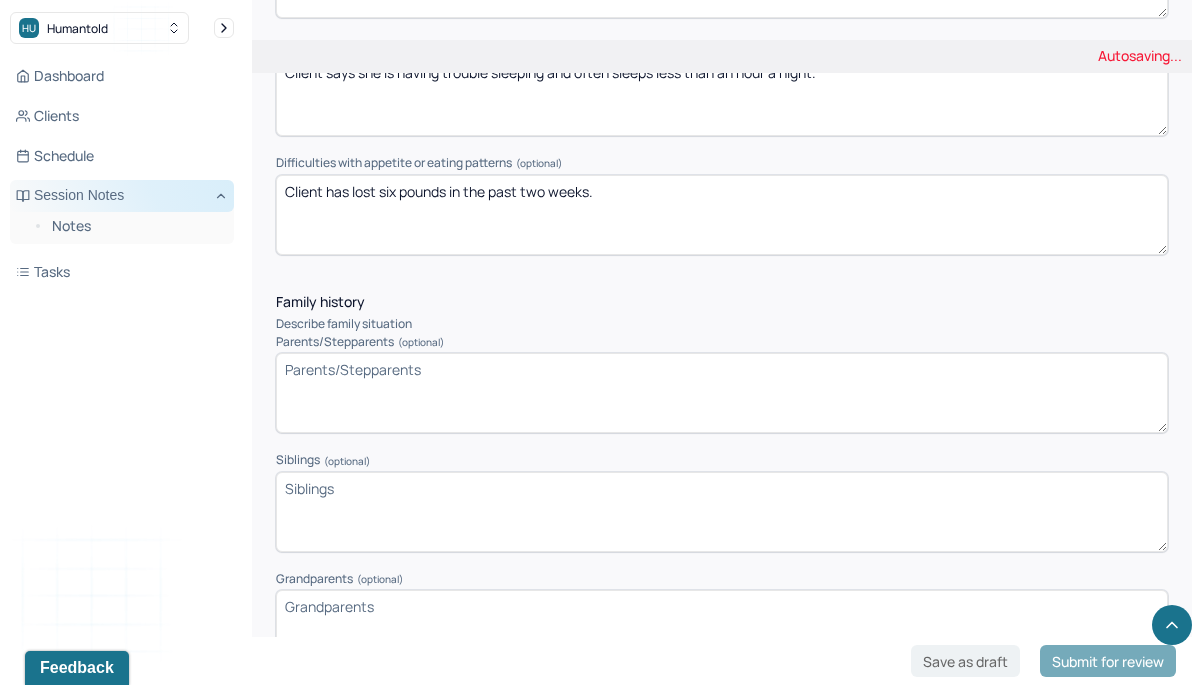 scroll, scrollTop: 3039, scrollLeft: 0, axis: vertical 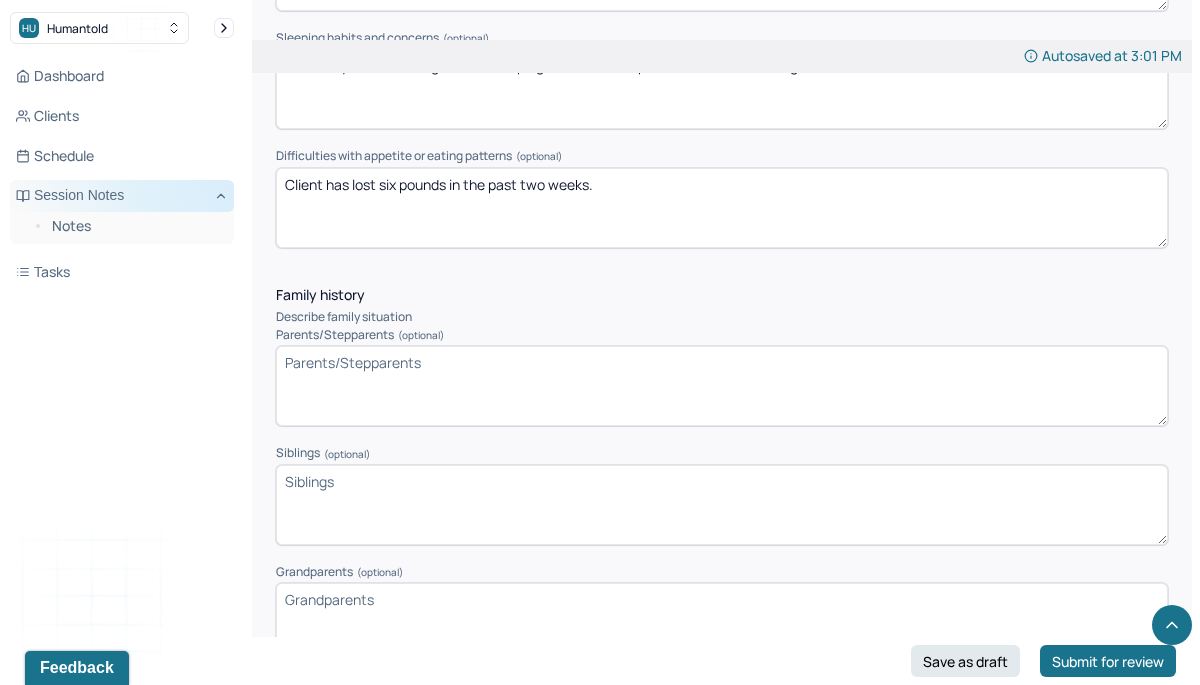 type on "Client has lost six pounds in the past two weeks." 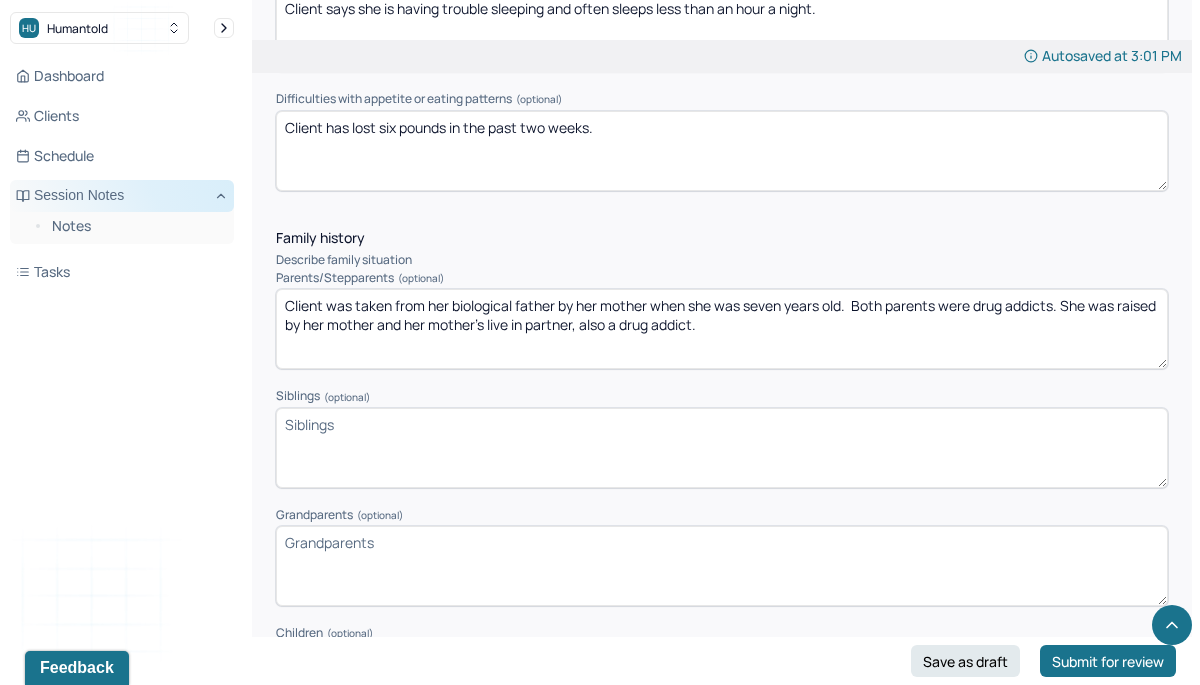 scroll, scrollTop: 3100, scrollLeft: 0, axis: vertical 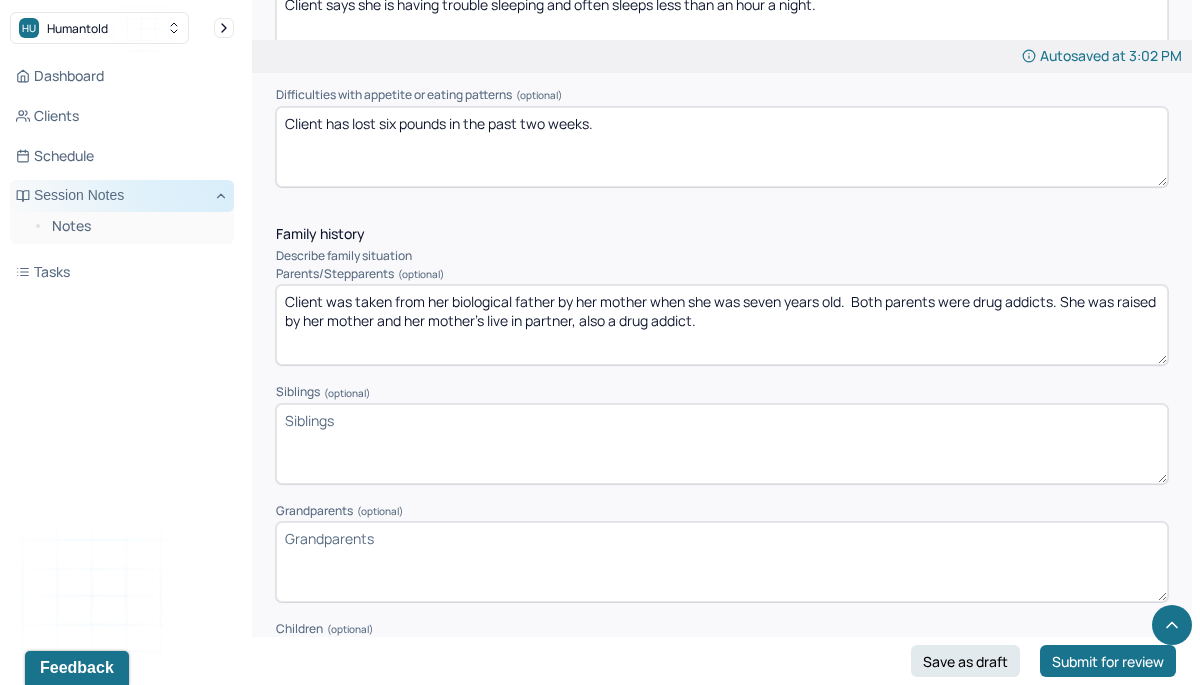 type on "Client was taken from her biological father by her mother when she was seven years old.  Both parents were drug addicts. She was raised by her mother and her mother's live in partner, also a drug addict." 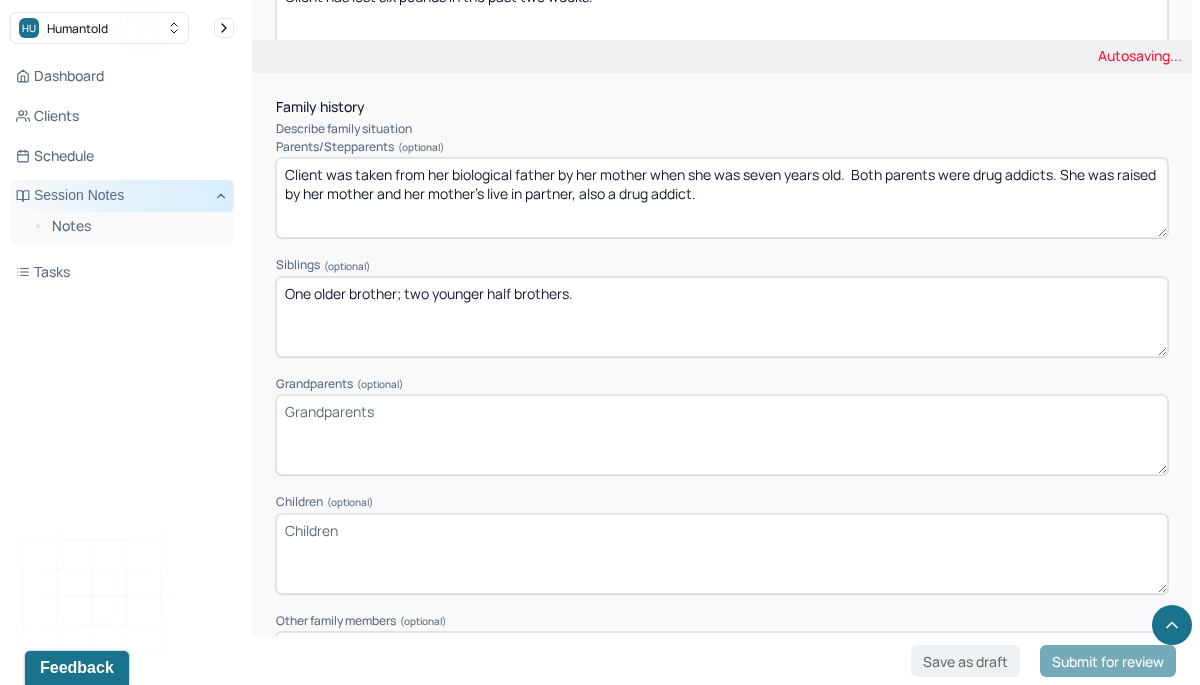 scroll, scrollTop: 3243, scrollLeft: 0, axis: vertical 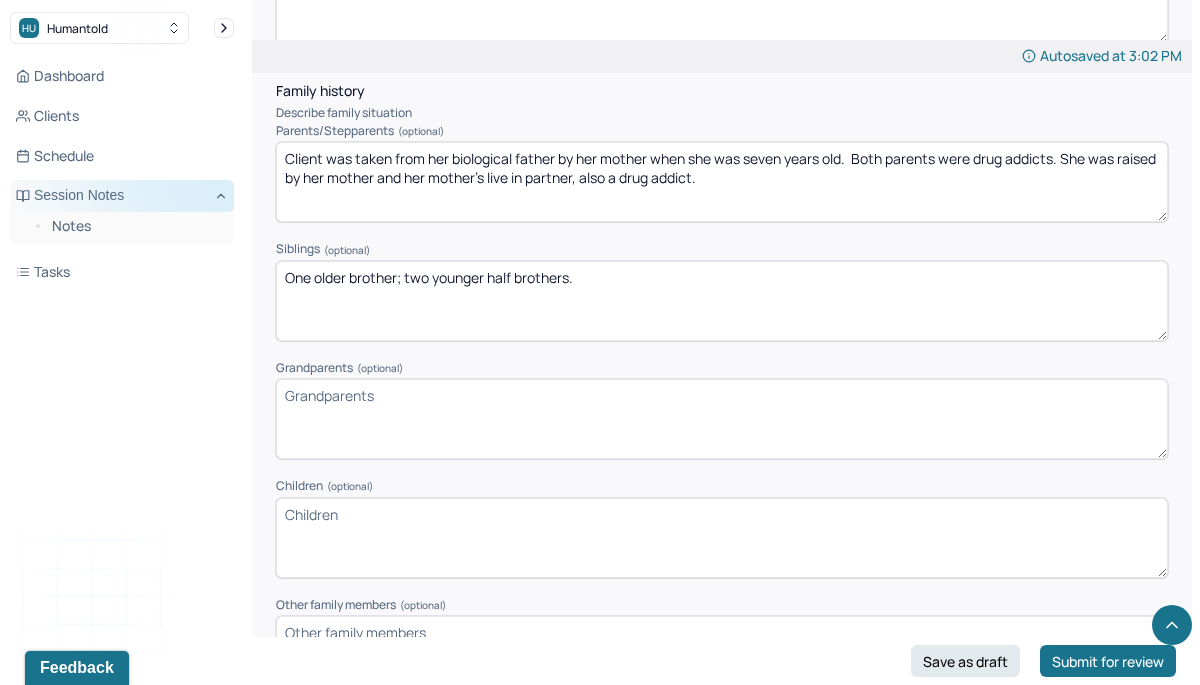 type on "One older brother; two younger half brothers." 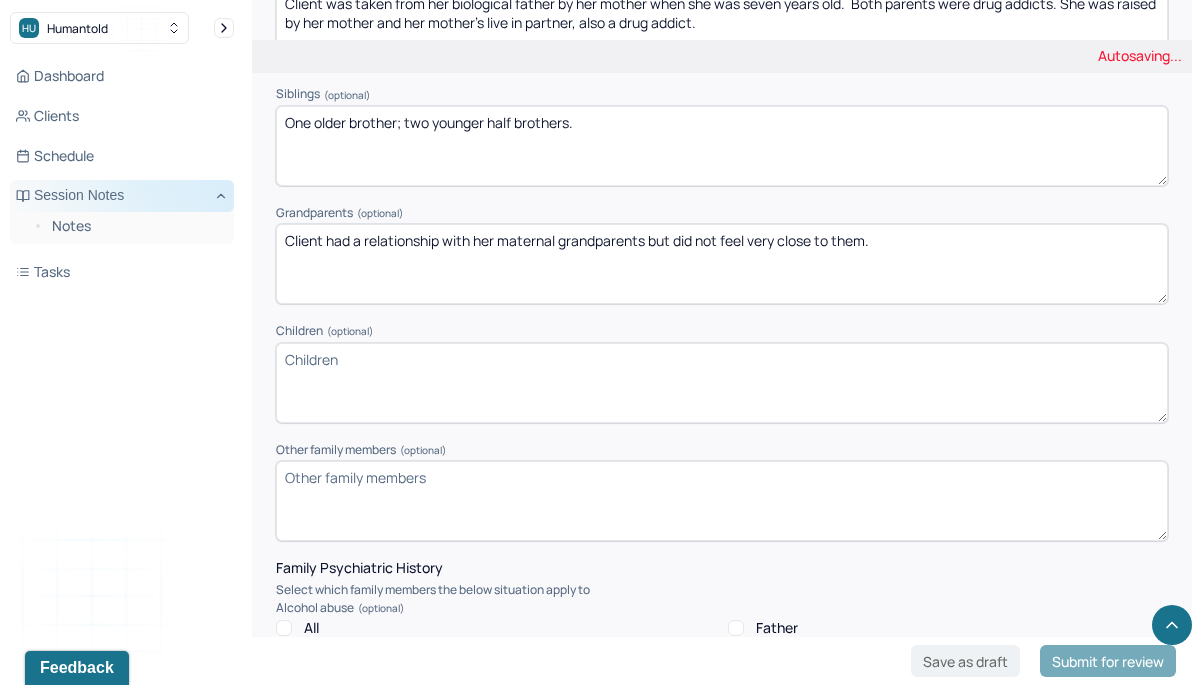 scroll, scrollTop: 3417, scrollLeft: 0, axis: vertical 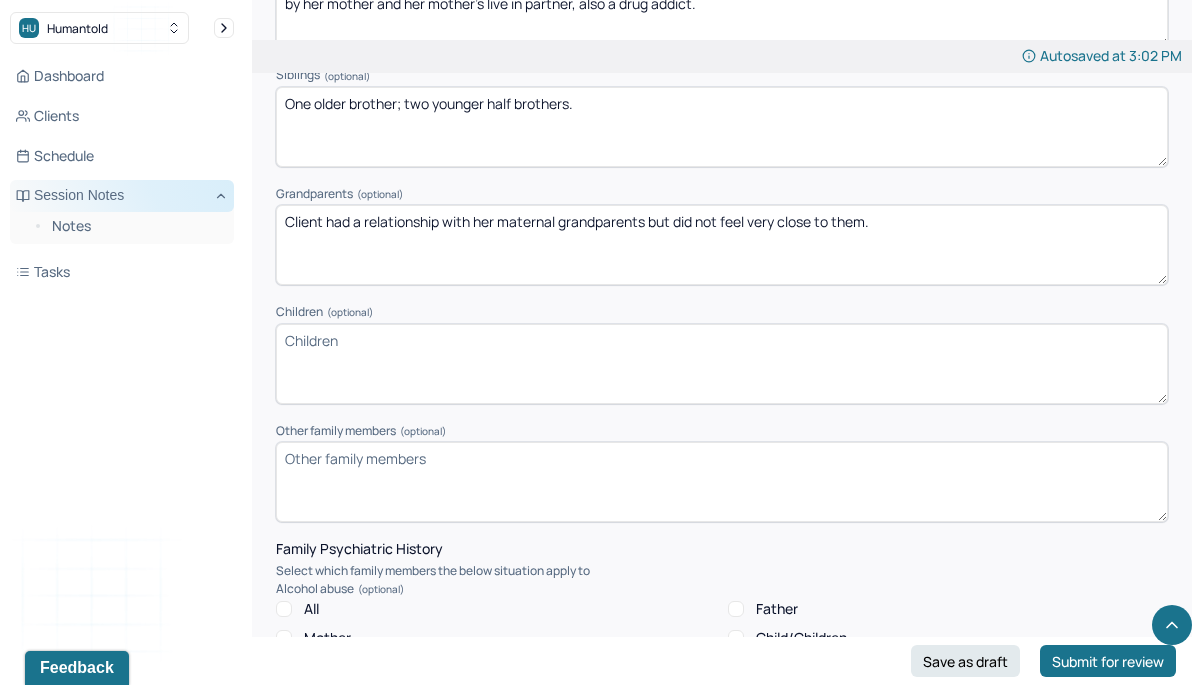type on "Client had a relationship with her maternal grandparents but did not feel very close to them." 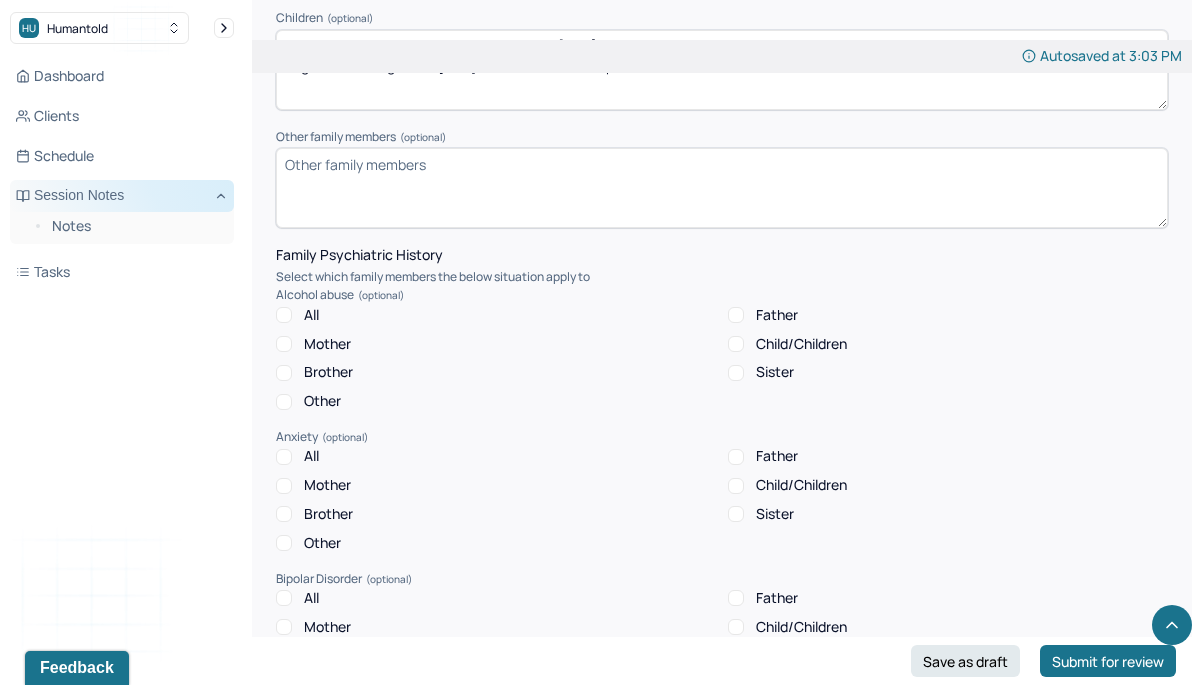scroll, scrollTop: 3732, scrollLeft: 0, axis: vertical 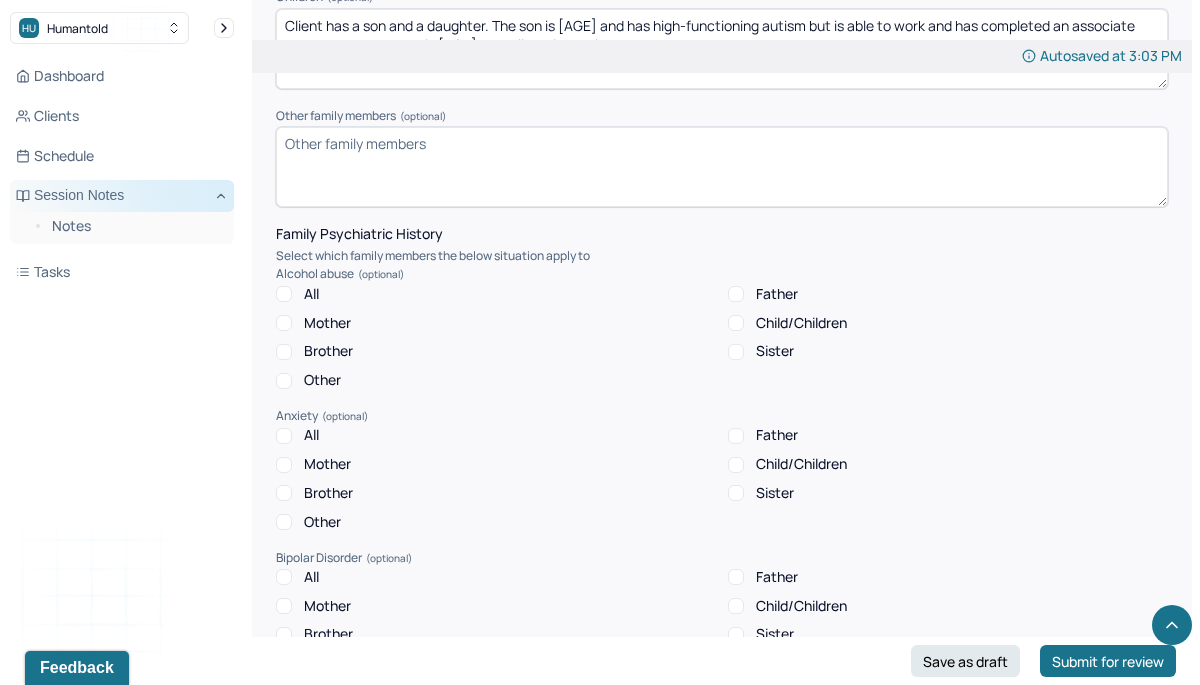 type on "Client has a son and a daughter. The son is [AGE] and has high-functioning autism but is able to work and has completed an associate degree. Her daughter is [AGE]. Both live with their parents." 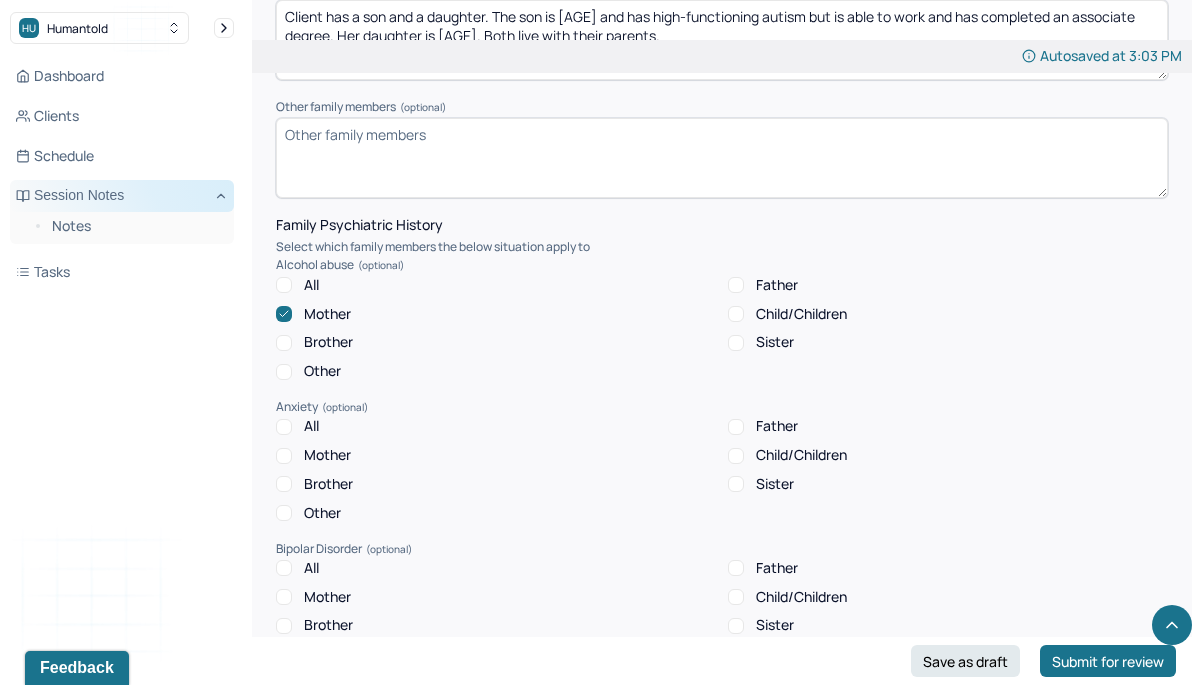 scroll, scrollTop: 3740, scrollLeft: 0, axis: vertical 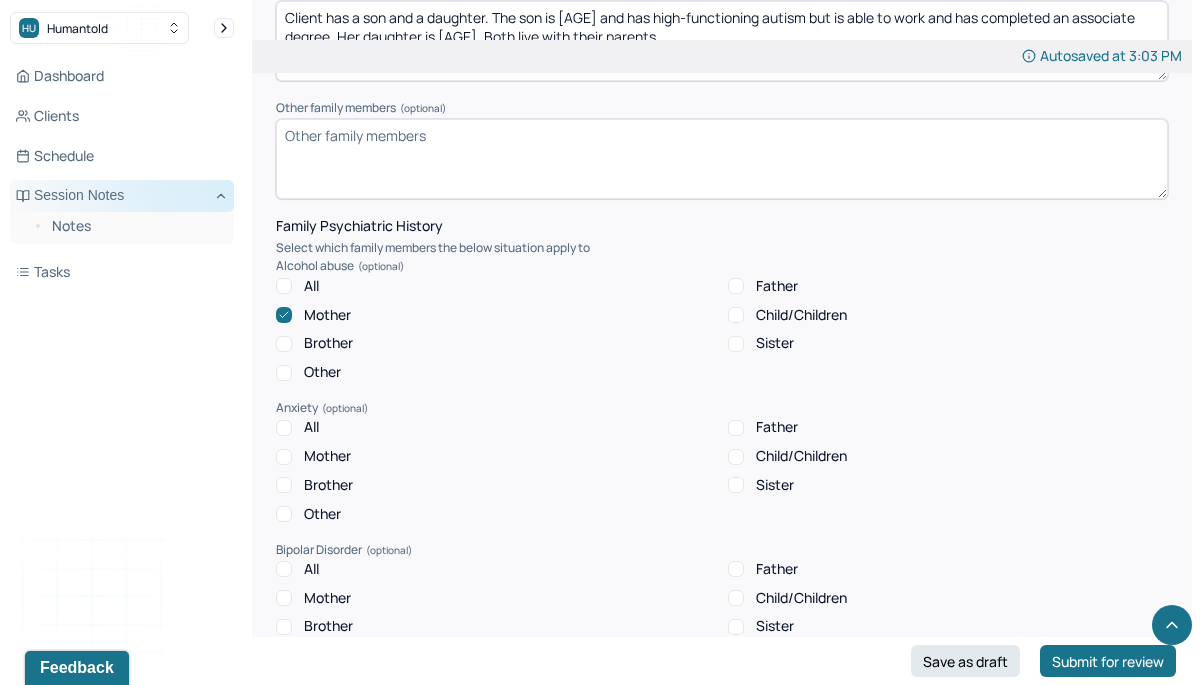 click on "Father" at bounding box center (736, 286) 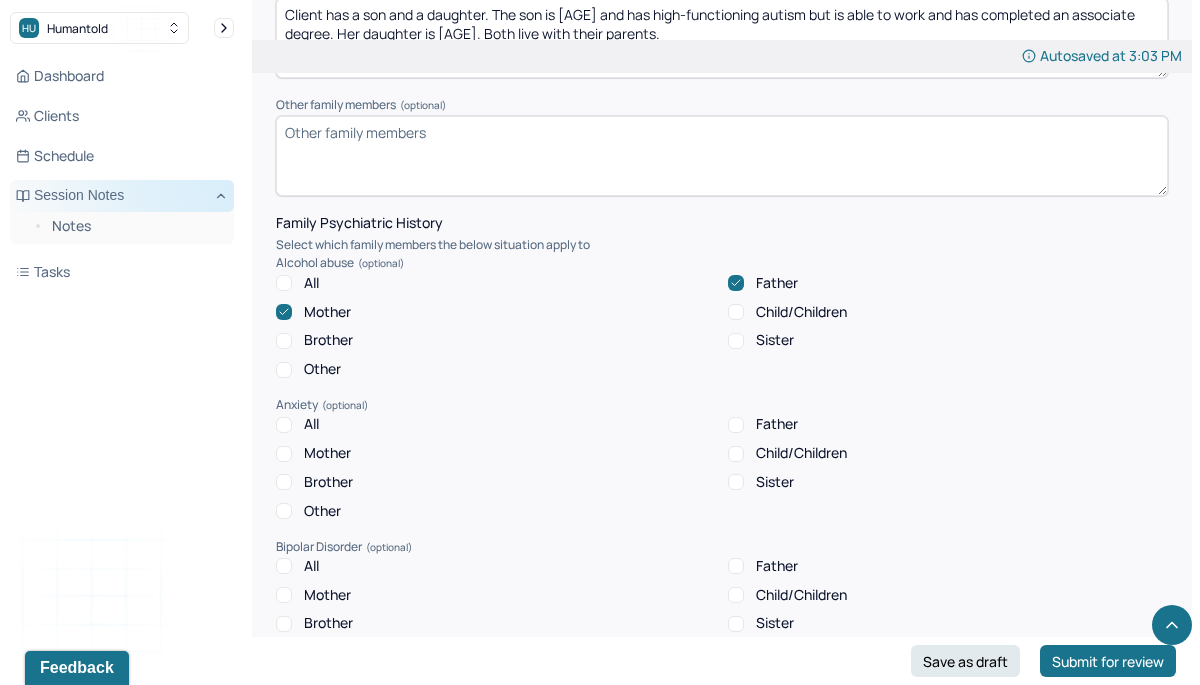 scroll, scrollTop: 3722, scrollLeft: 0, axis: vertical 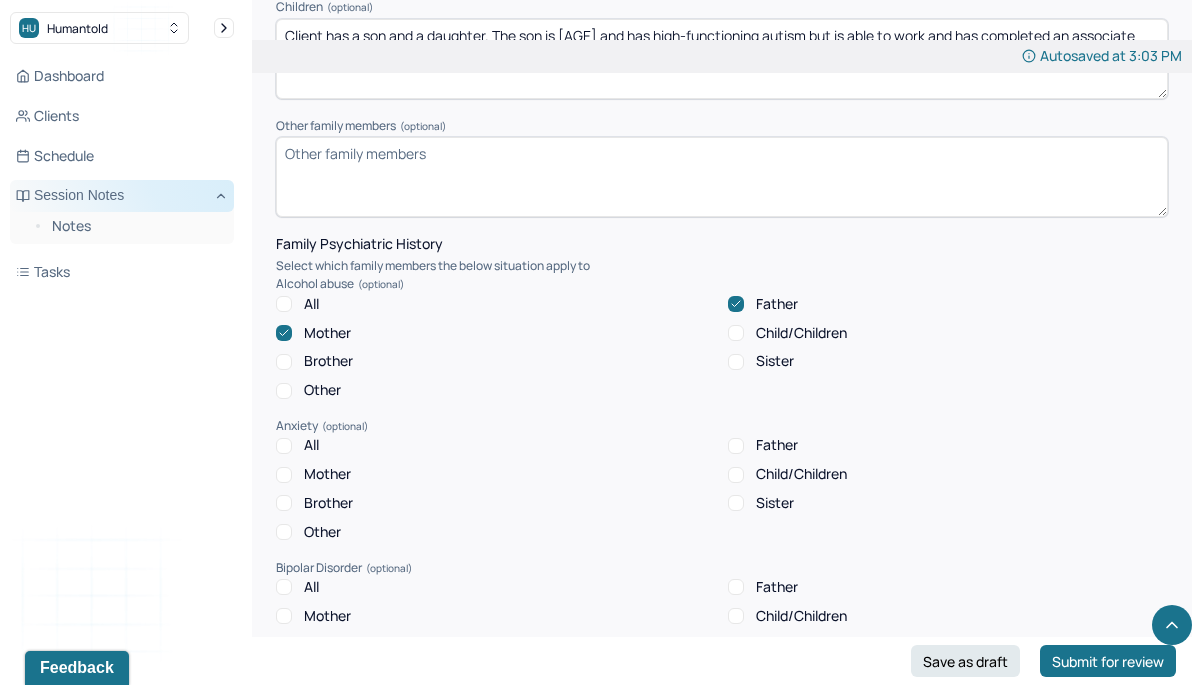 click at bounding box center [284, 333] 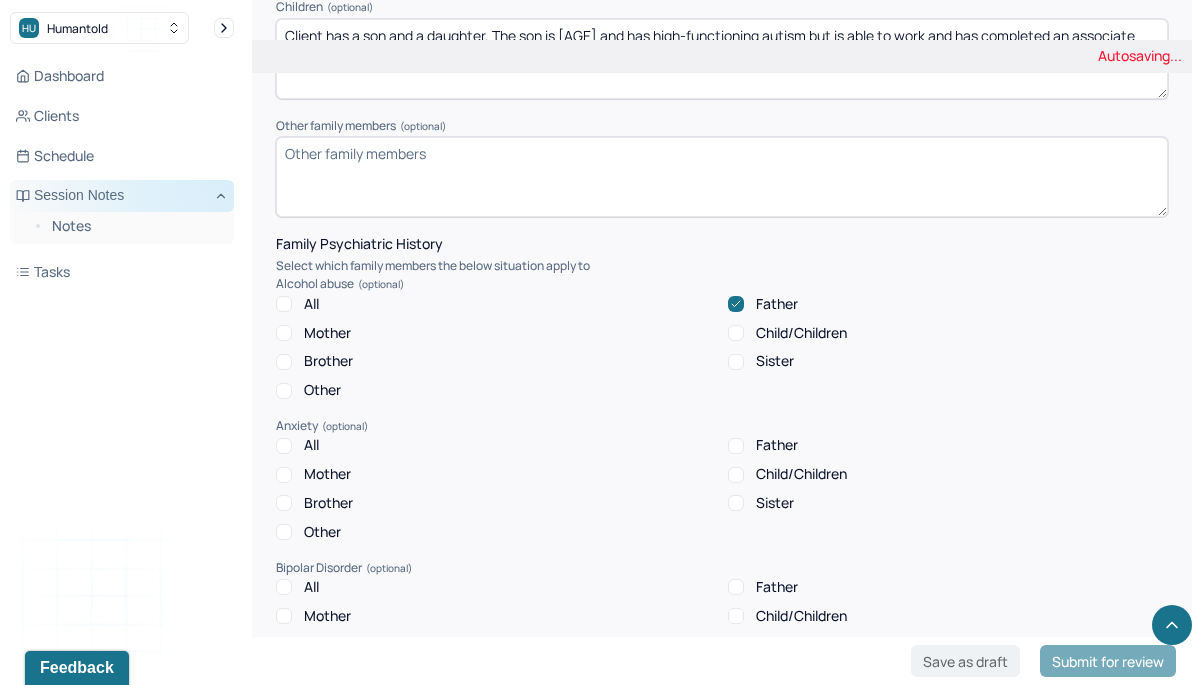click 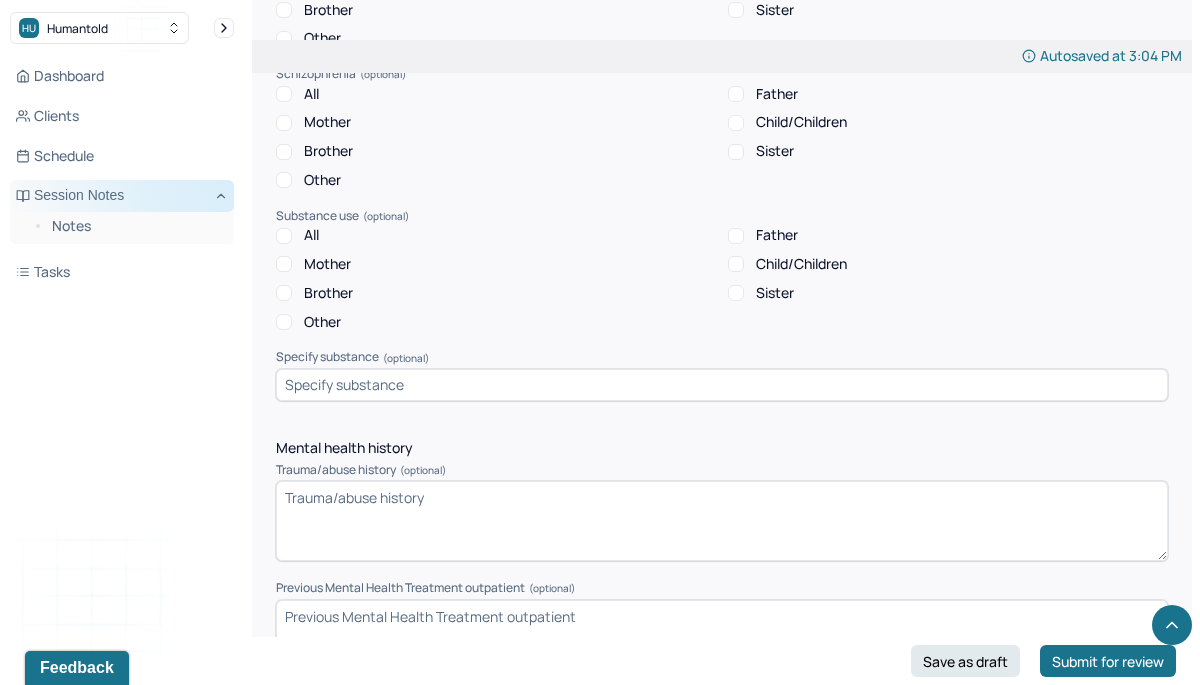 scroll, scrollTop: 4645, scrollLeft: 0, axis: vertical 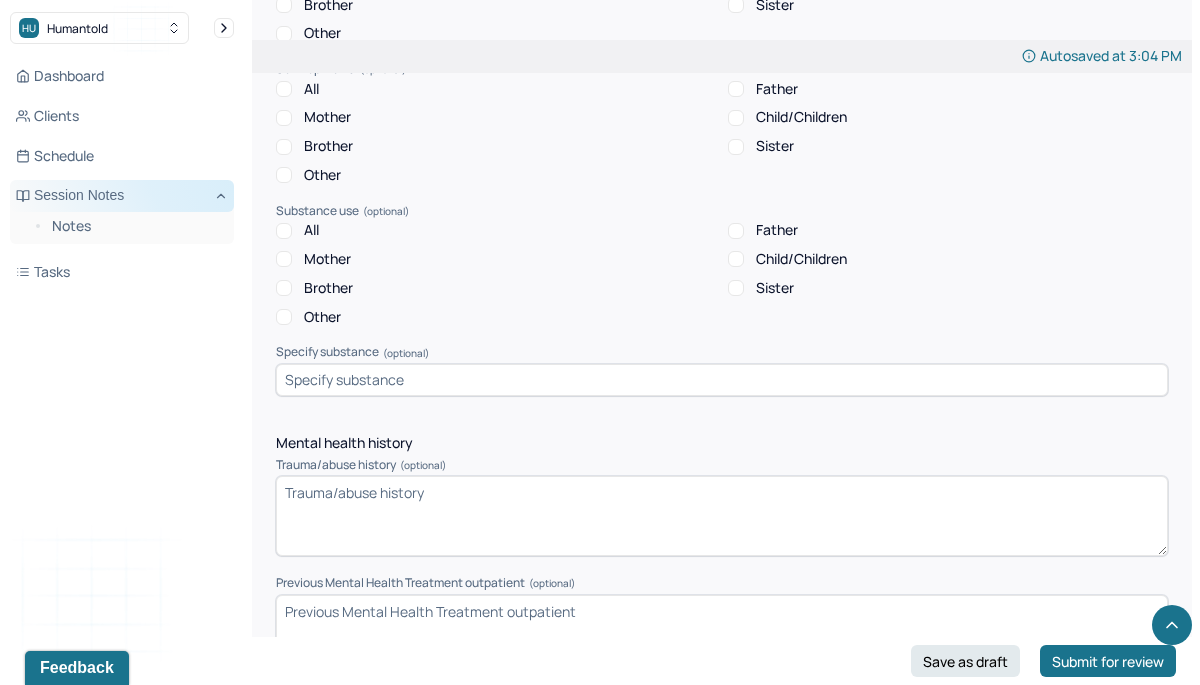 click at bounding box center [722, 380] 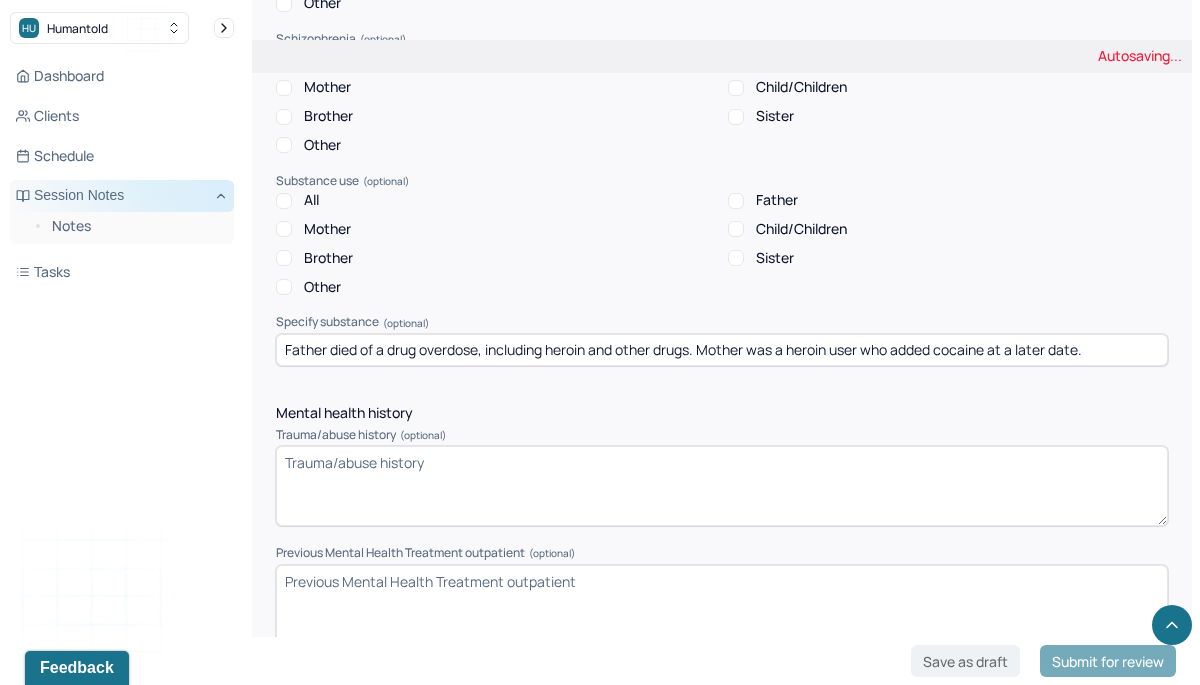 scroll, scrollTop: 4699, scrollLeft: 0, axis: vertical 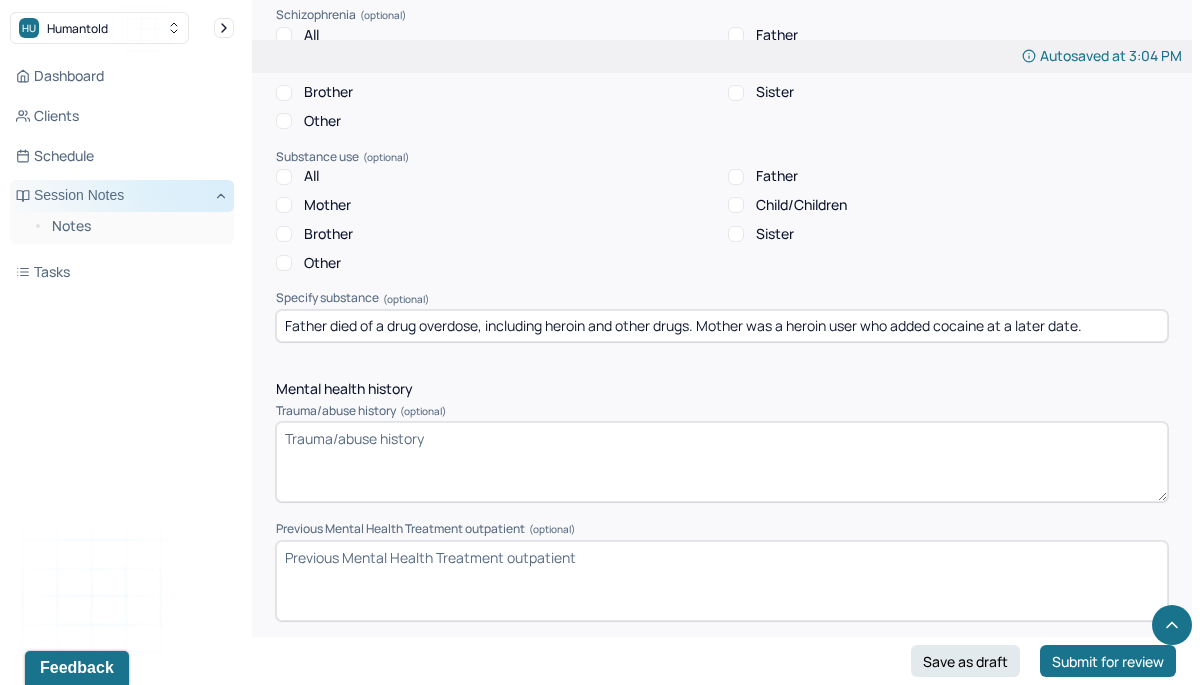 type on "Father died of a drug overdose, including heroin and other drugs. Mother was a heroin user who added cocaine at a later date." 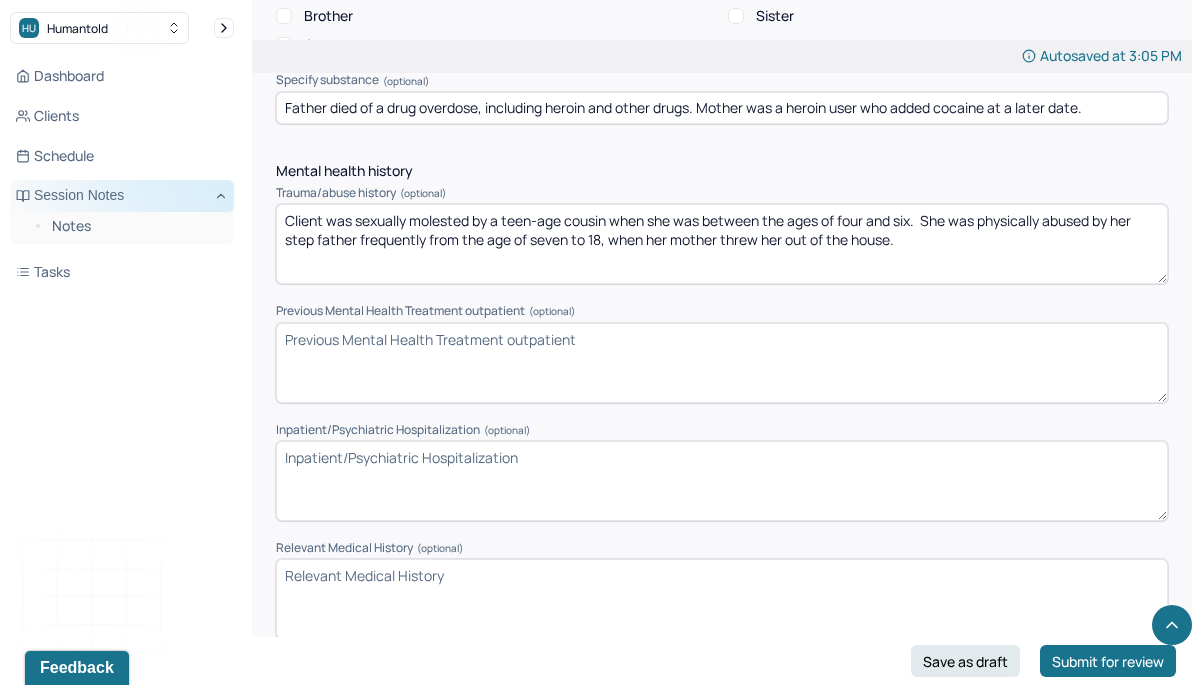scroll, scrollTop: 4918, scrollLeft: 0, axis: vertical 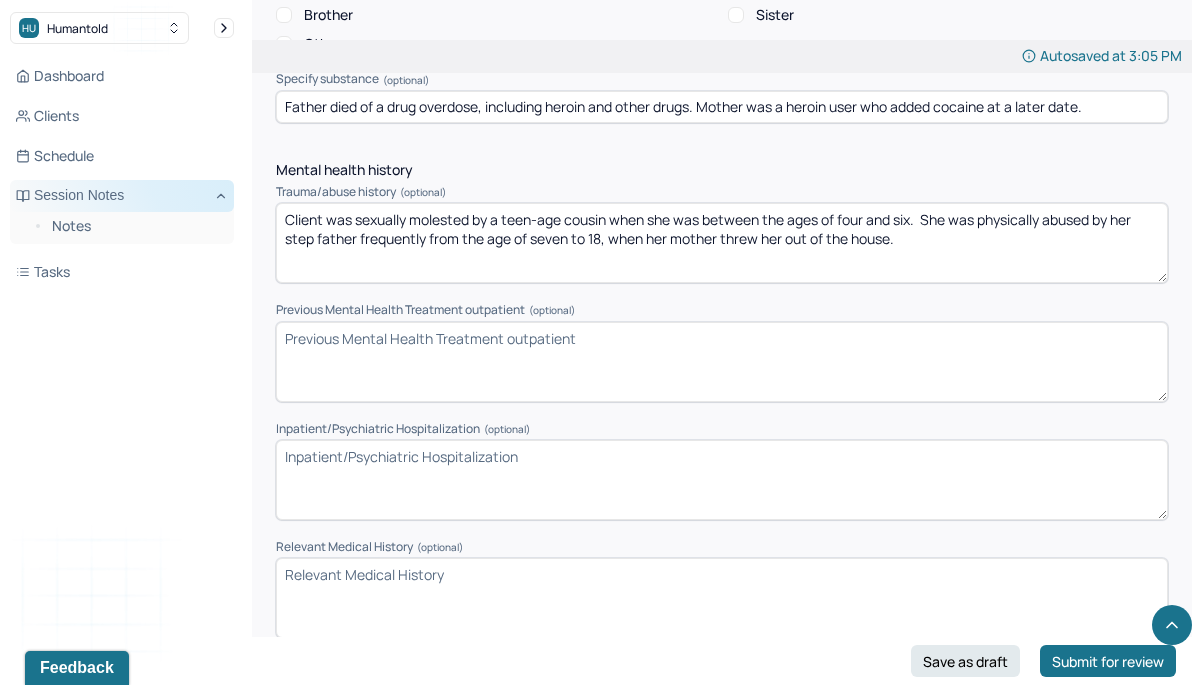 type on "Client was sexually molested by a teen-age cousin when she was between the ages of four and six.  She was physically abused by her step father frequently from the age of seven to 18, when her mother threw her out of the house." 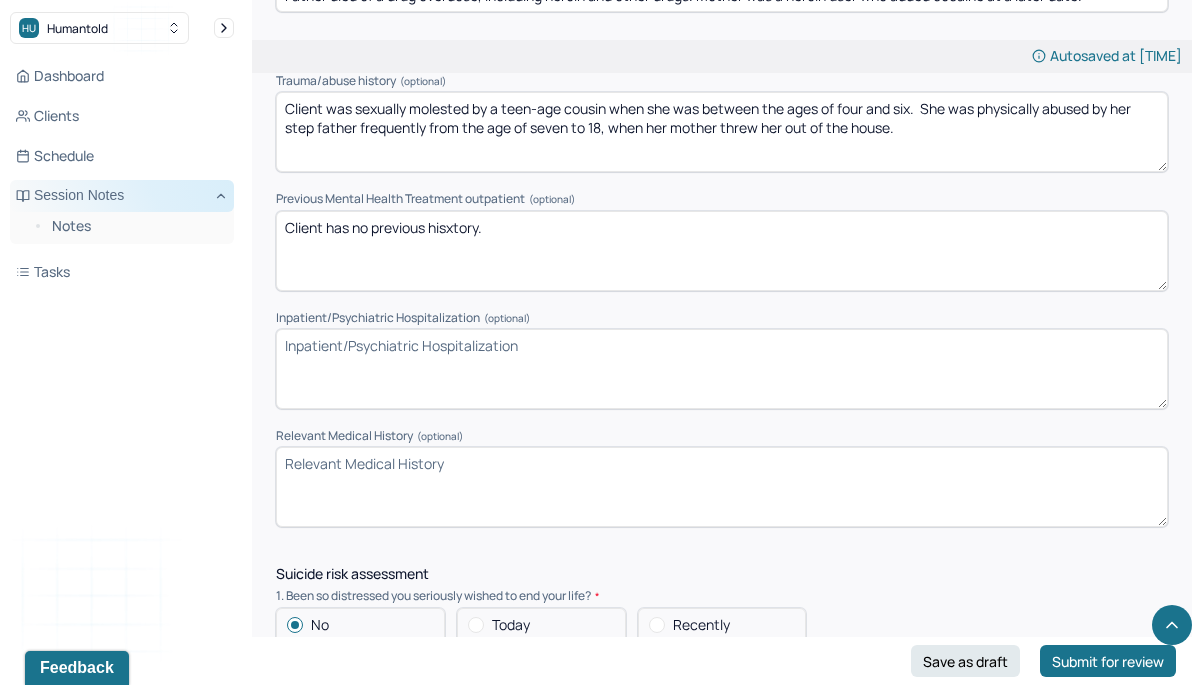 scroll, scrollTop: 5041, scrollLeft: 0, axis: vertical 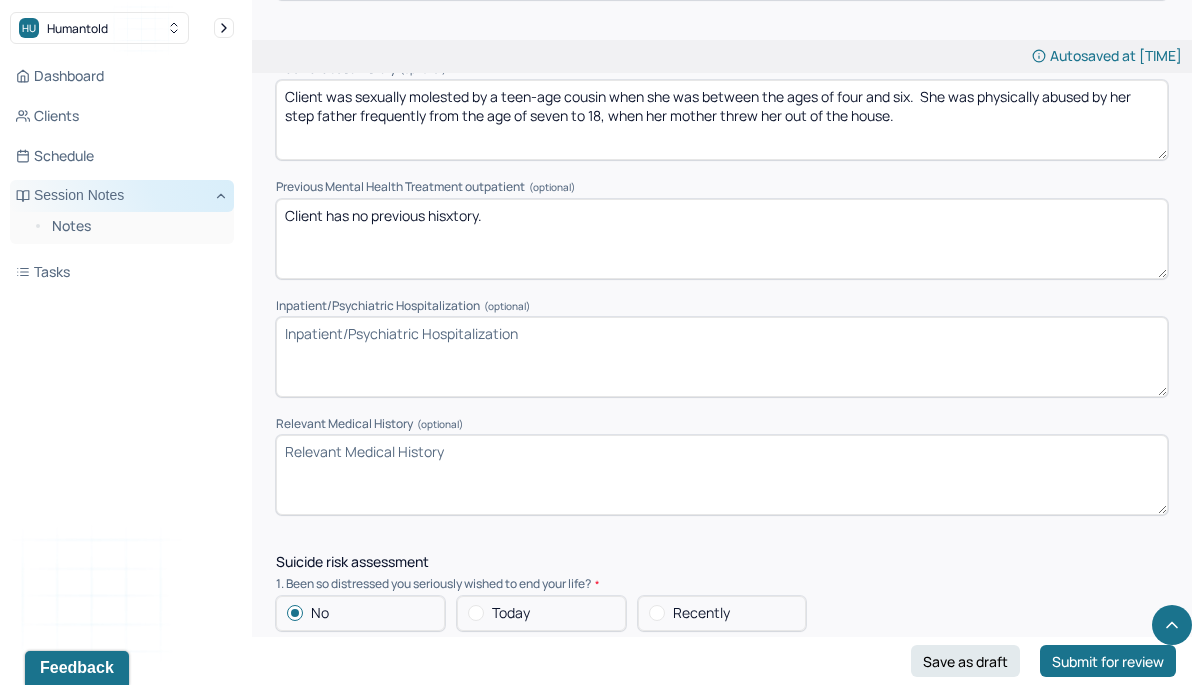 type on "Client has no previous hisxtory." 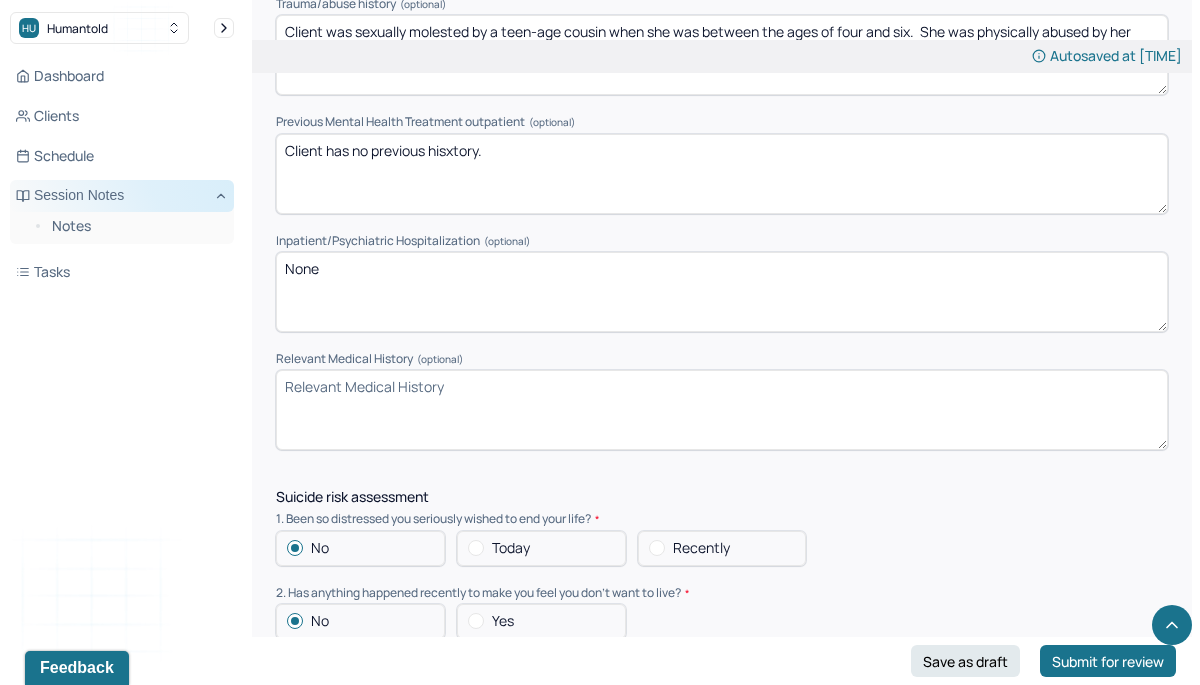 scroll, scrollTop: 5124, scrollLeft: 0, axis: vertical 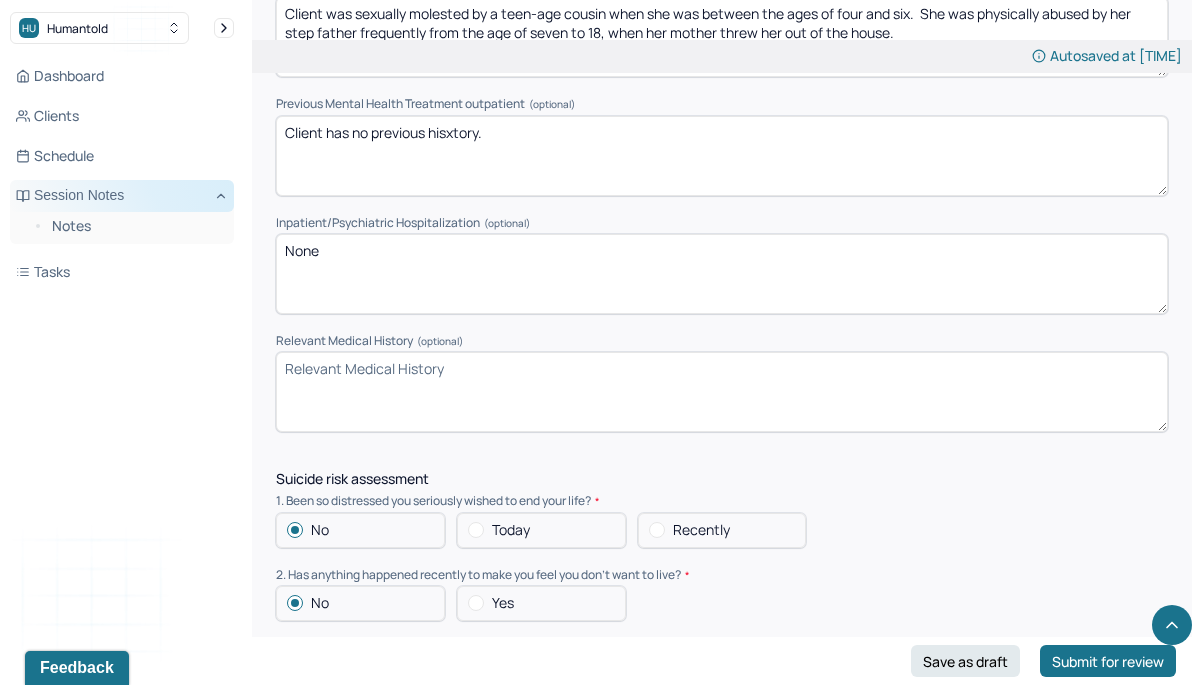 type on "None" 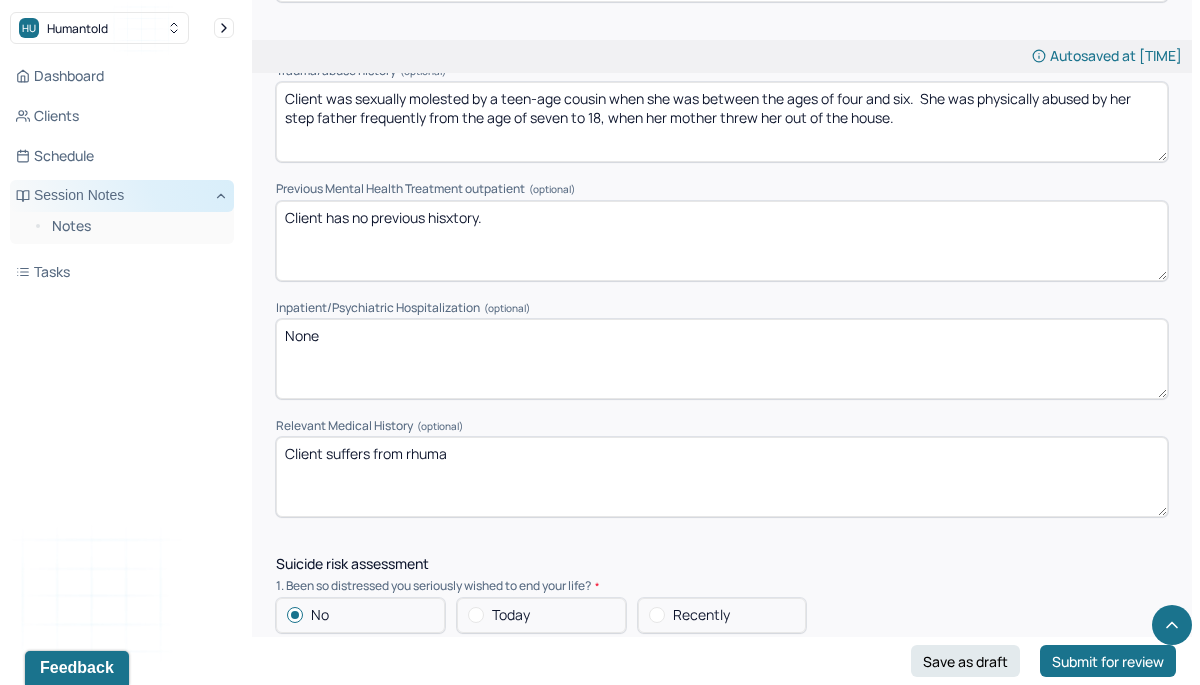 scroll, scrollTop: 5040, scrollLeft: 0, axis: vertical 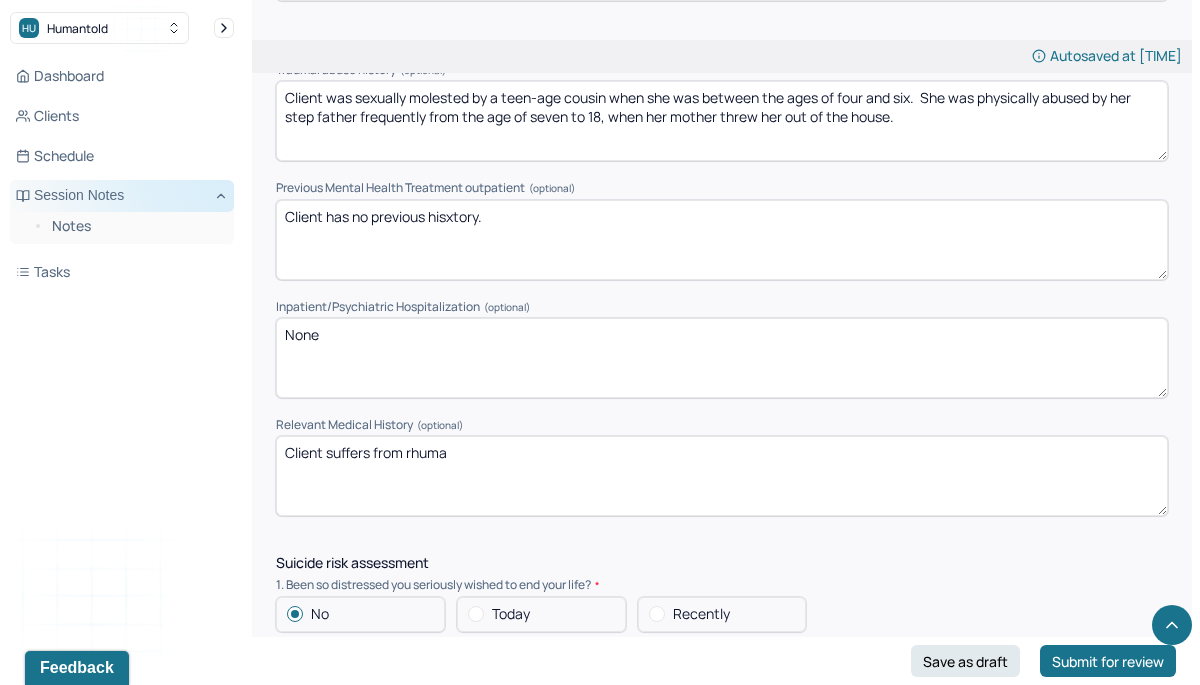 type on "Client suffers from rhuma" 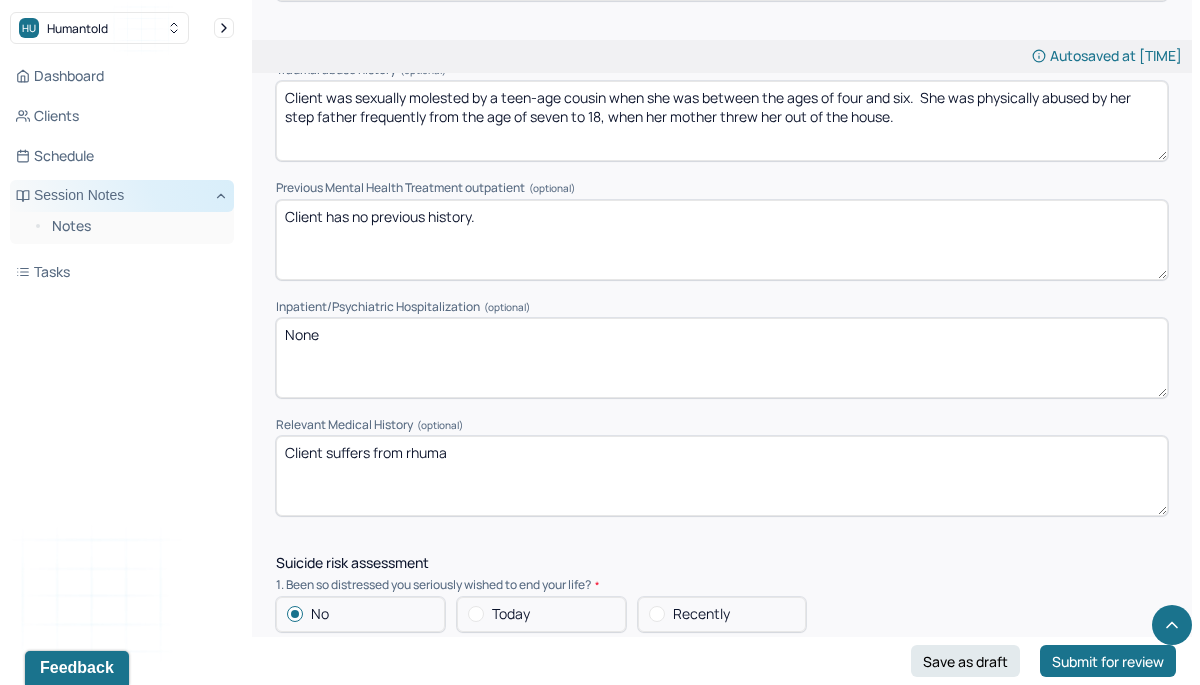 type on "Client has no previous history." 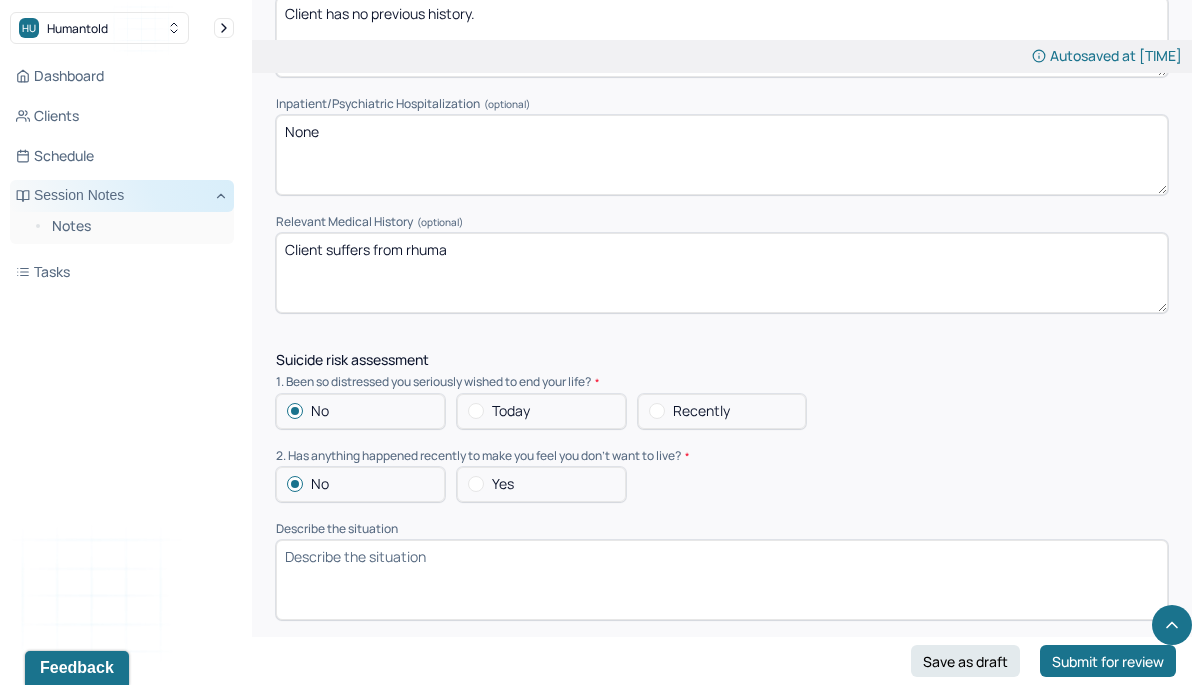 scroll, scrollTop: 5260, scrollLeft: 0, axis: vertical 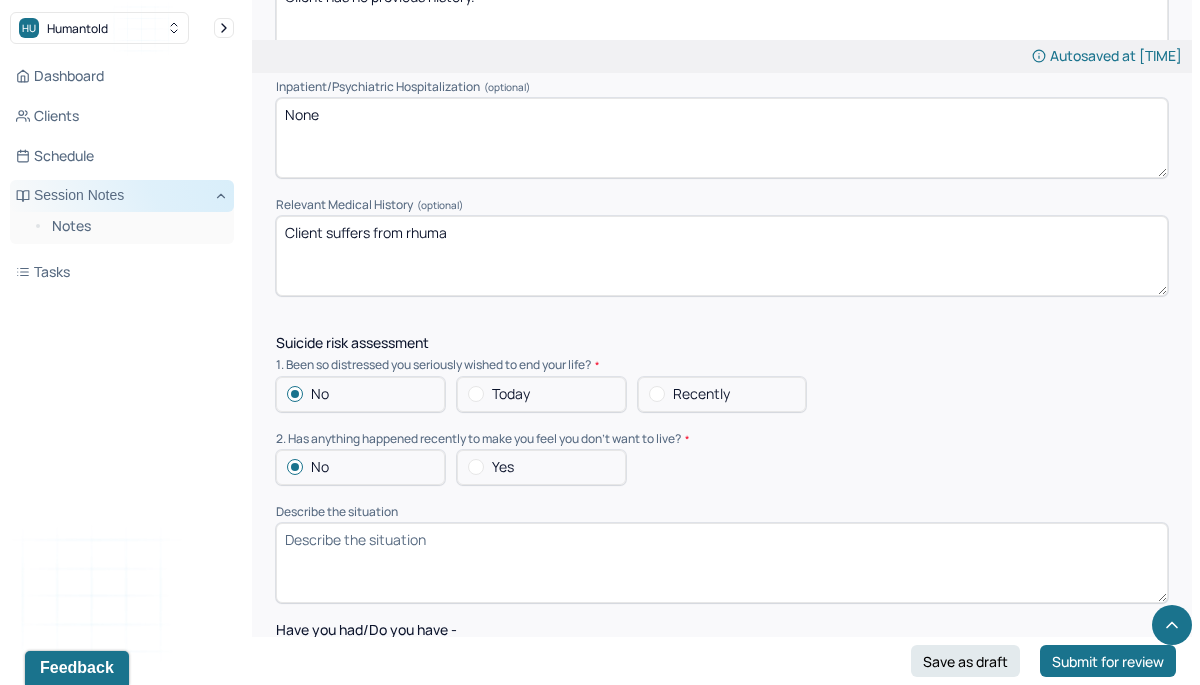 click on "Client suffers from rhuma" at bounding box center (722, 256) 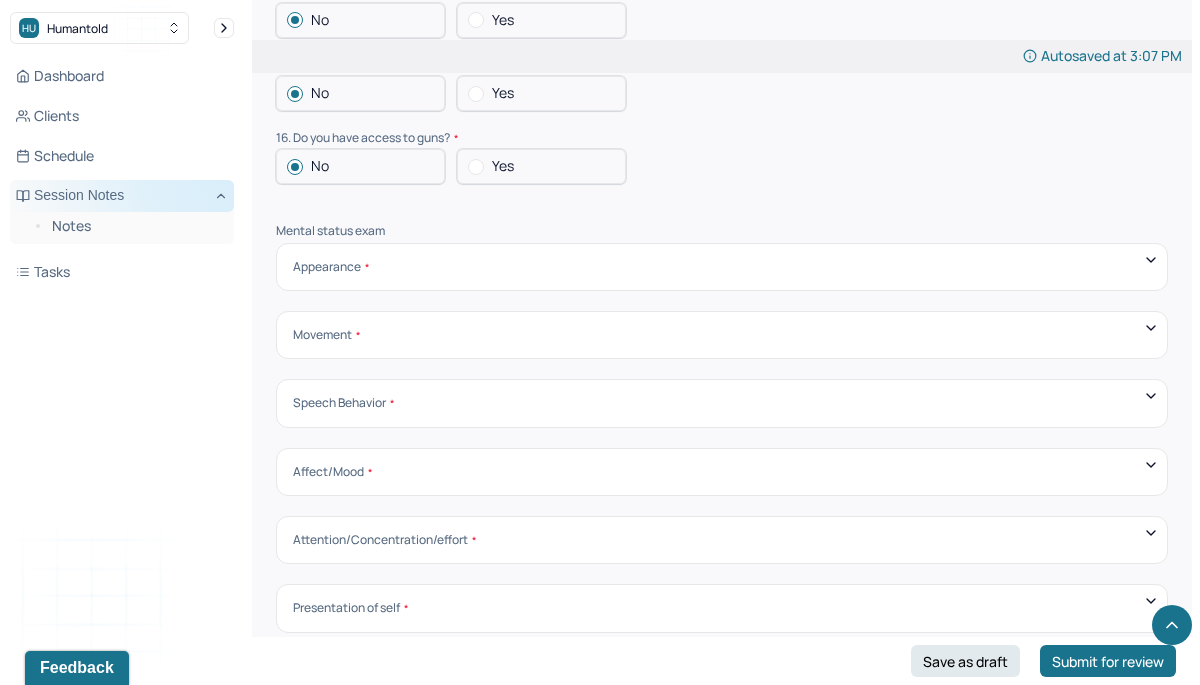 scroll, scrollTop: 6865, scrollLeft: 0, axis: vertical 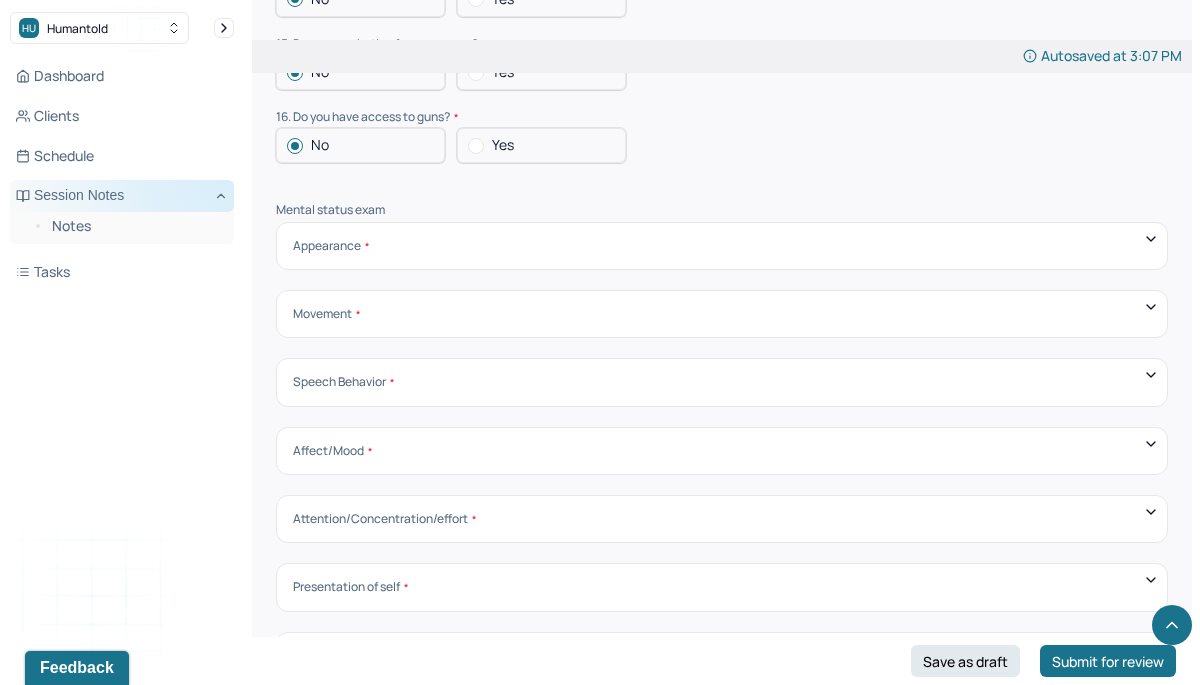 type on "Client suffers from rheumatoid arthritis, which has caused her a good deal of pain since she was diagnosed at age 37. She says the pain is less severe recently." 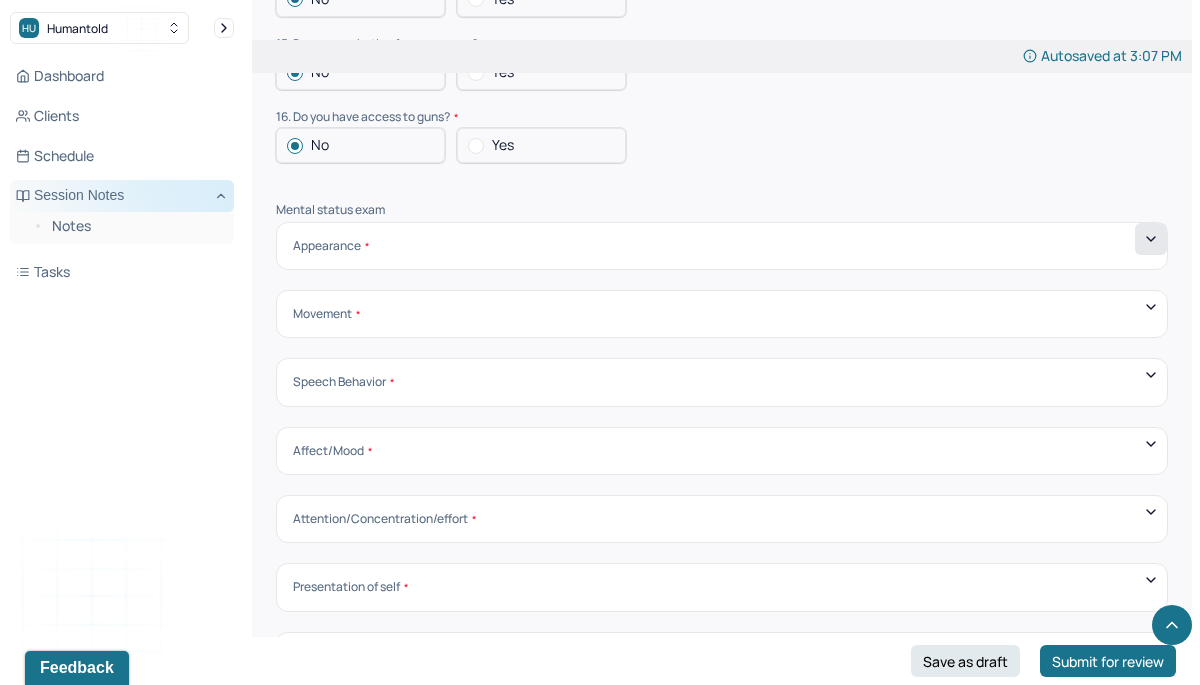 click 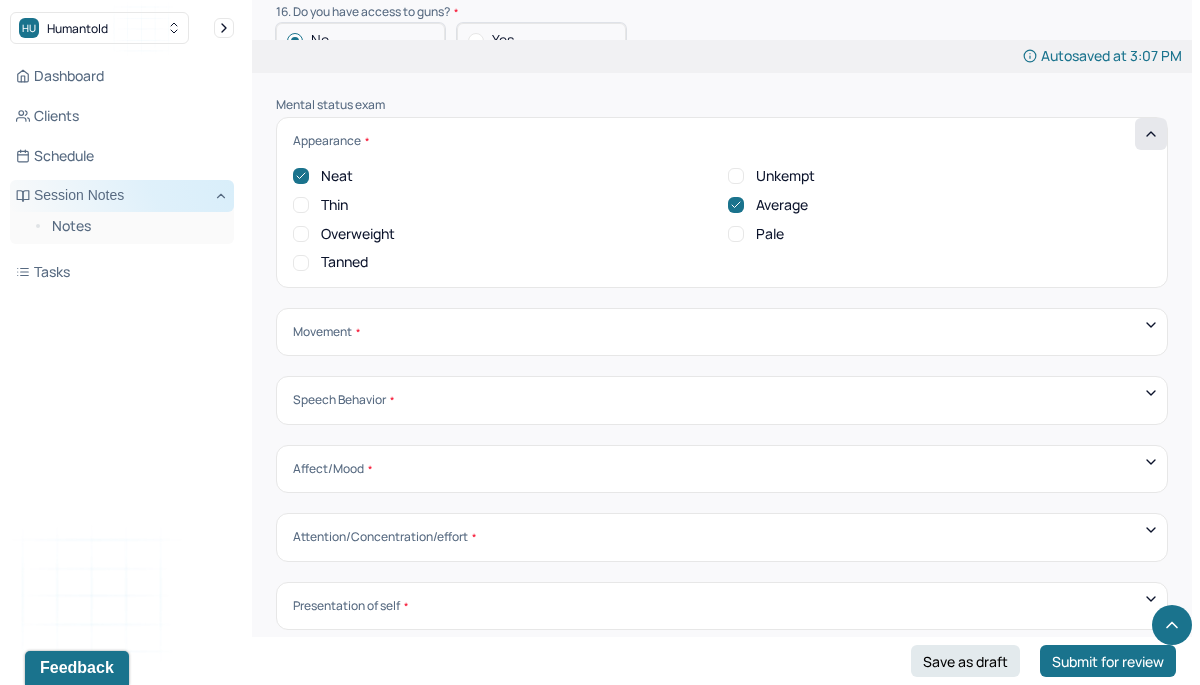 scroll, scrollTop: 6983, scrollLeft: 0, axis: vertical 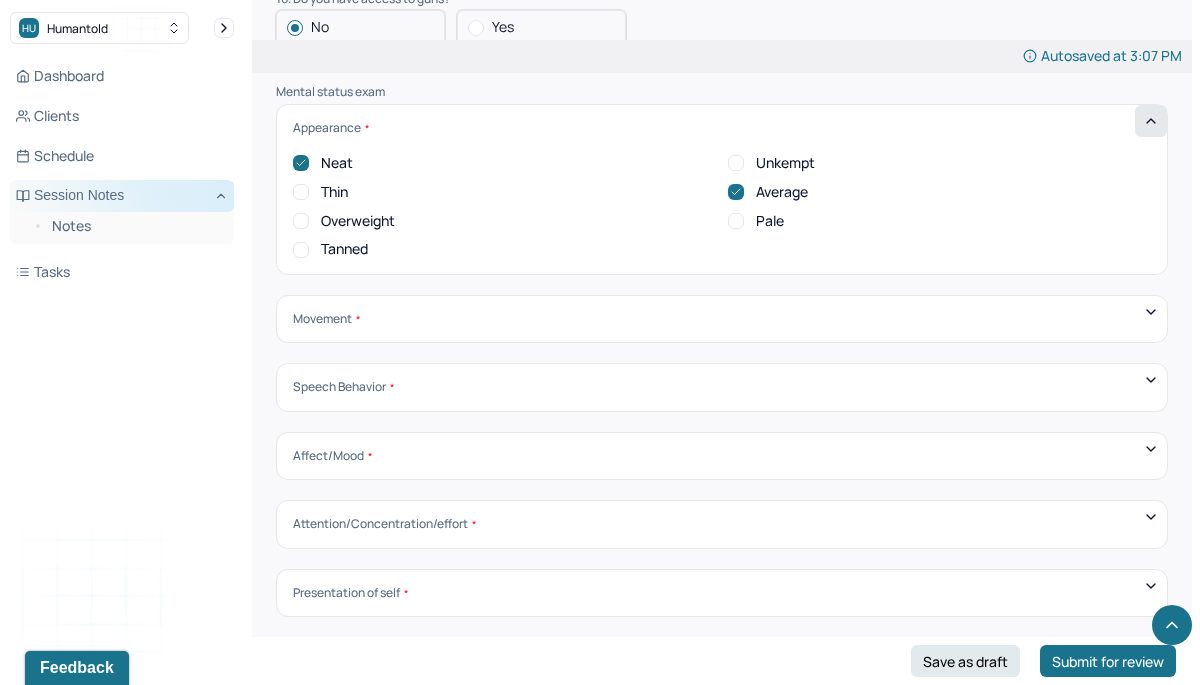 click on "Mental status exam Appearance Neat Unkempt Thin Average Overweight Pale Tanned Movement Coordinated Uncoordinated Mannerisms/oddities Good eye contact Kept eyes downcast Stared into space Speech Behavior Unintelligible Stammer/stutter Mumbles Clear Precise Strident Distant Squeaky Squeaky Soft Weak Normal Strident Hurried Loud Affect/Mood Blunted Constricted Normal Broad Inappropriate Indifferent to problems Congruent Irritated Hostile Flushing Dizziness Can't sit still Panicked Fearful Wretched Melancholy Sad Hopeless Bored Sorrow Grief Flight of ideas Manic Hypomanic Ashamed Embarrassed Apologetic Calm Guilty Flat Attention/Concentration/effort Sluggish Flat Distractible Normal energy Eager Indifferent Scattered Baffled Perplexed Hurried Organized Rigid Pleasant Cooperative Dependent Abusive Superior Stubborn Belligerent Argumentative Hostile Demanding Resentful Surly Guarded Indifferent Presentation of self Withdrawn Threatened Vulnerable Shy Friendly Confident Grandiose Humble Self-doubting Hopeful Harsh" at bounding box center [722, 427] 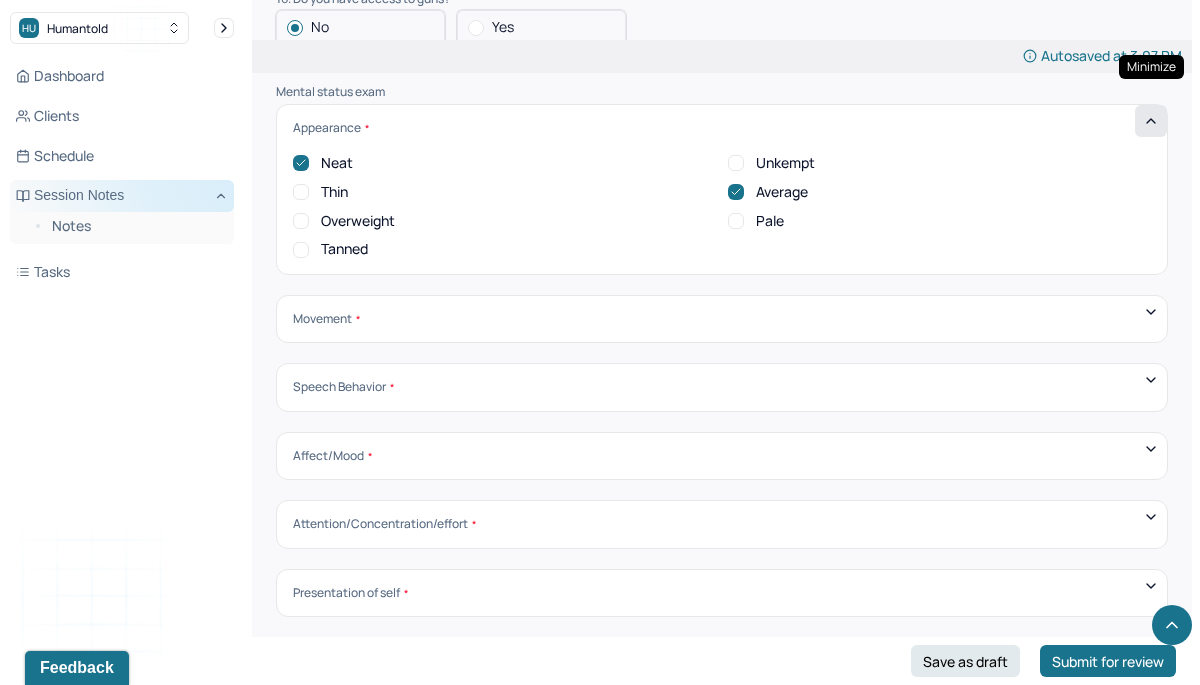 click 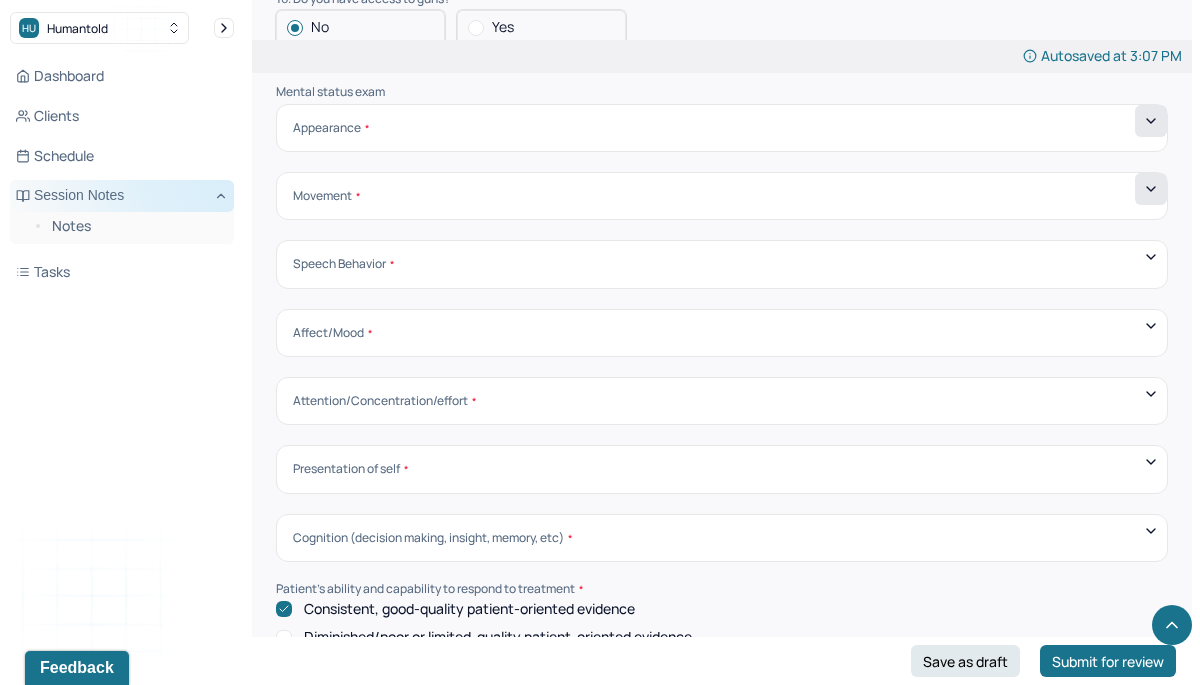 click 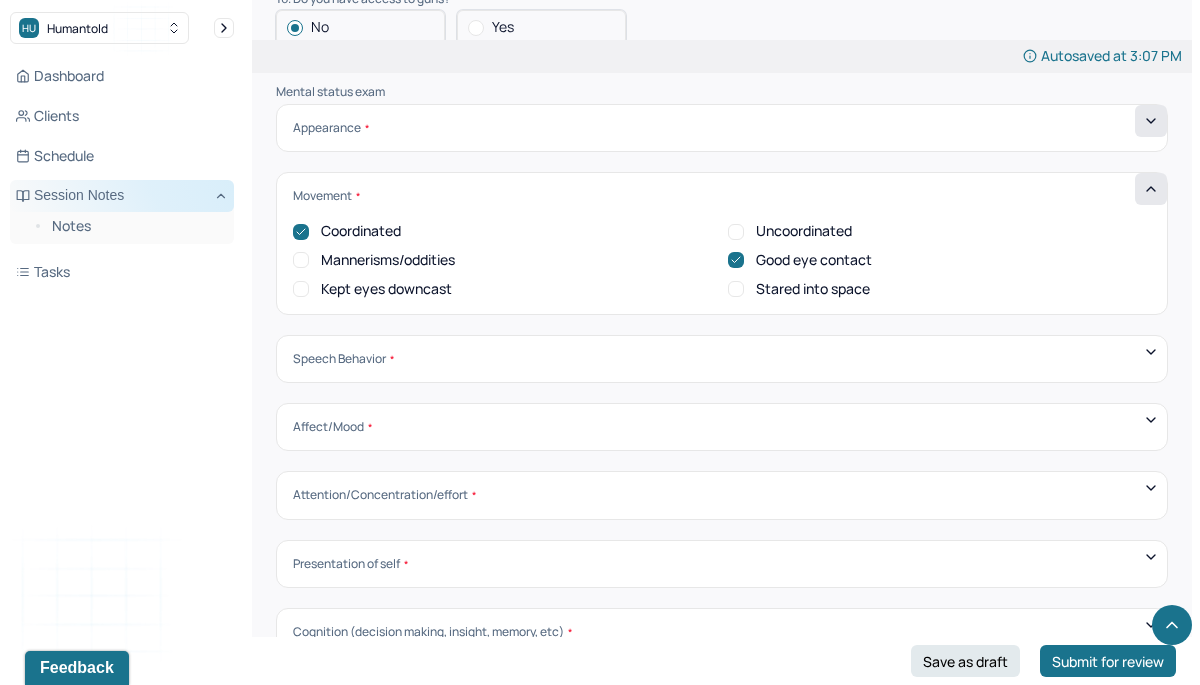 click 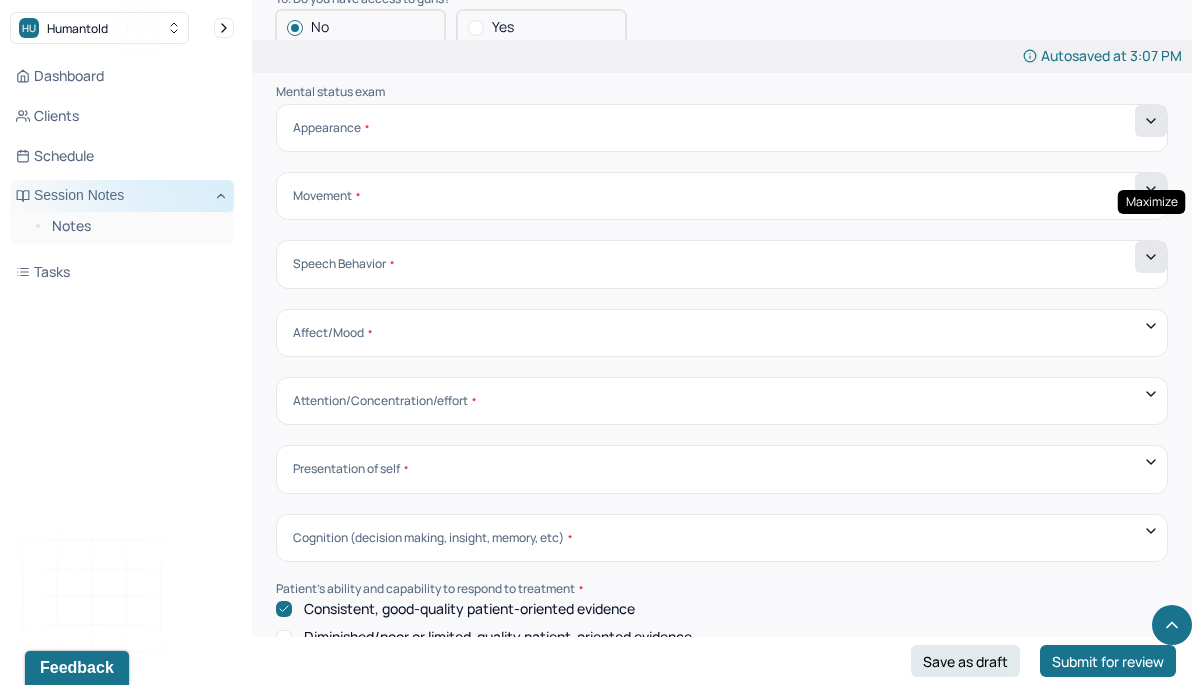 click 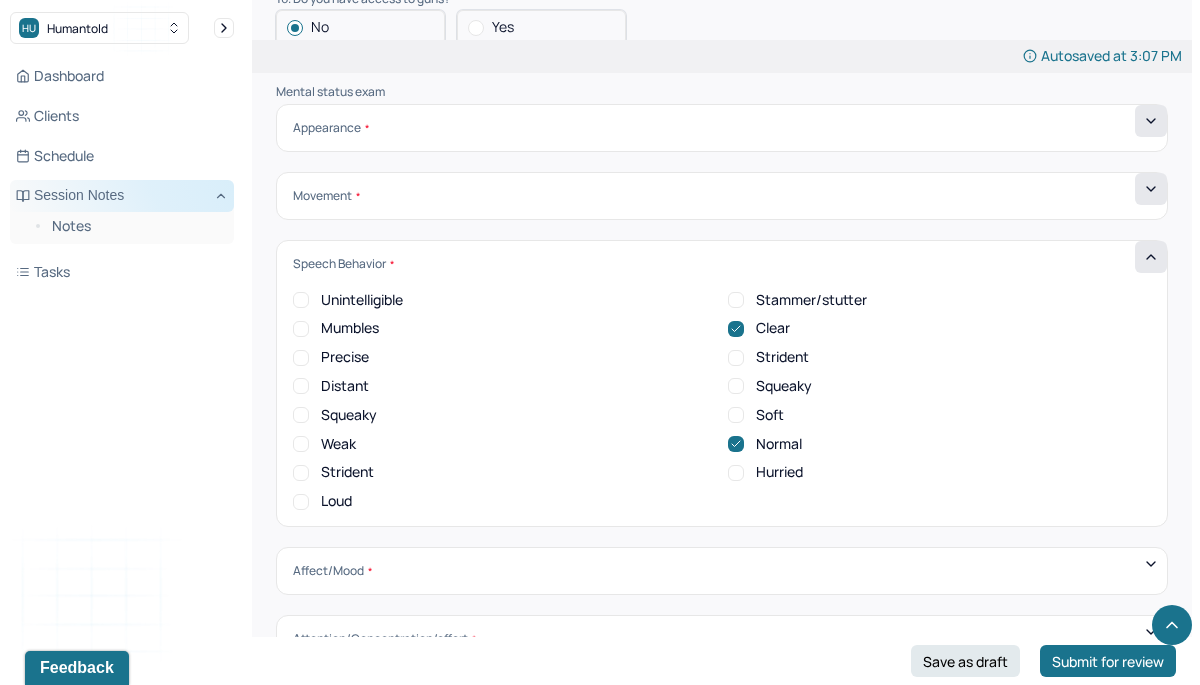 click 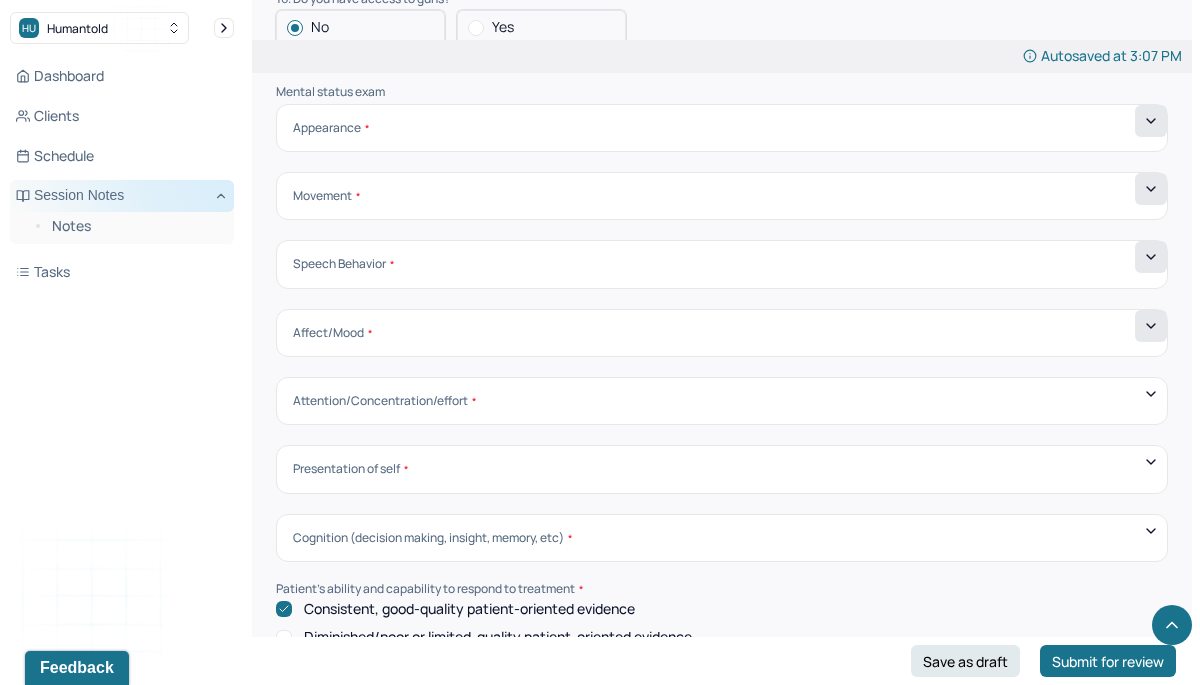 click 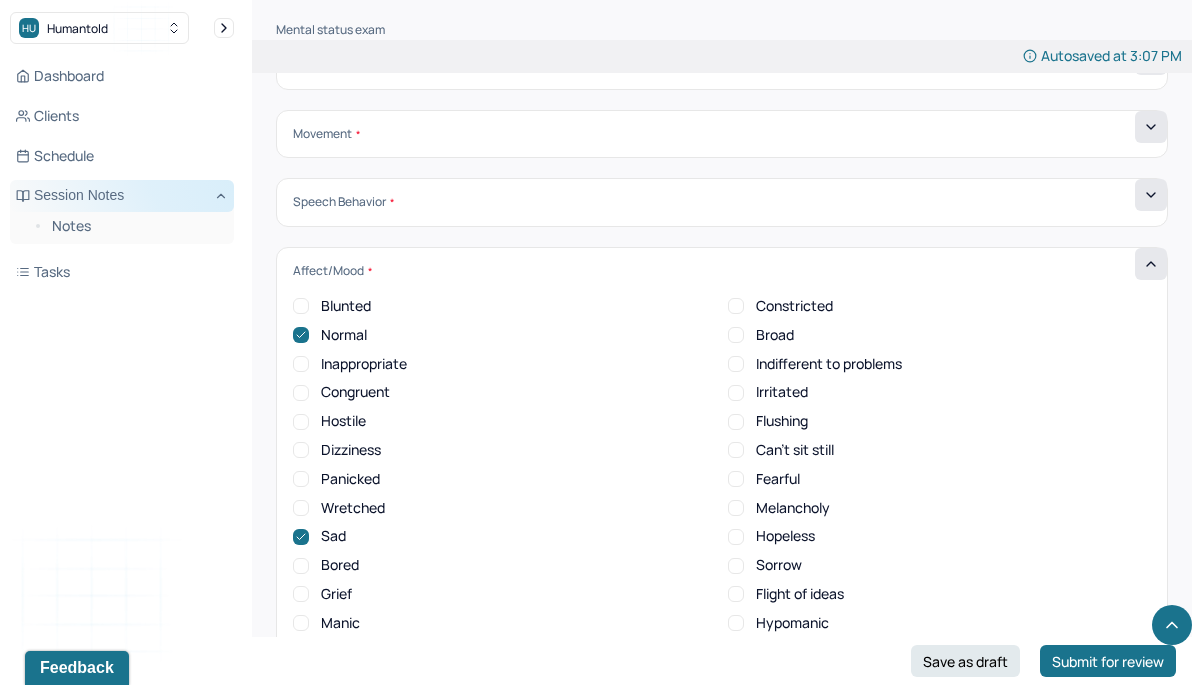 scroll, scrollTop: 7047, scrollLeft: 0, axis: vertical 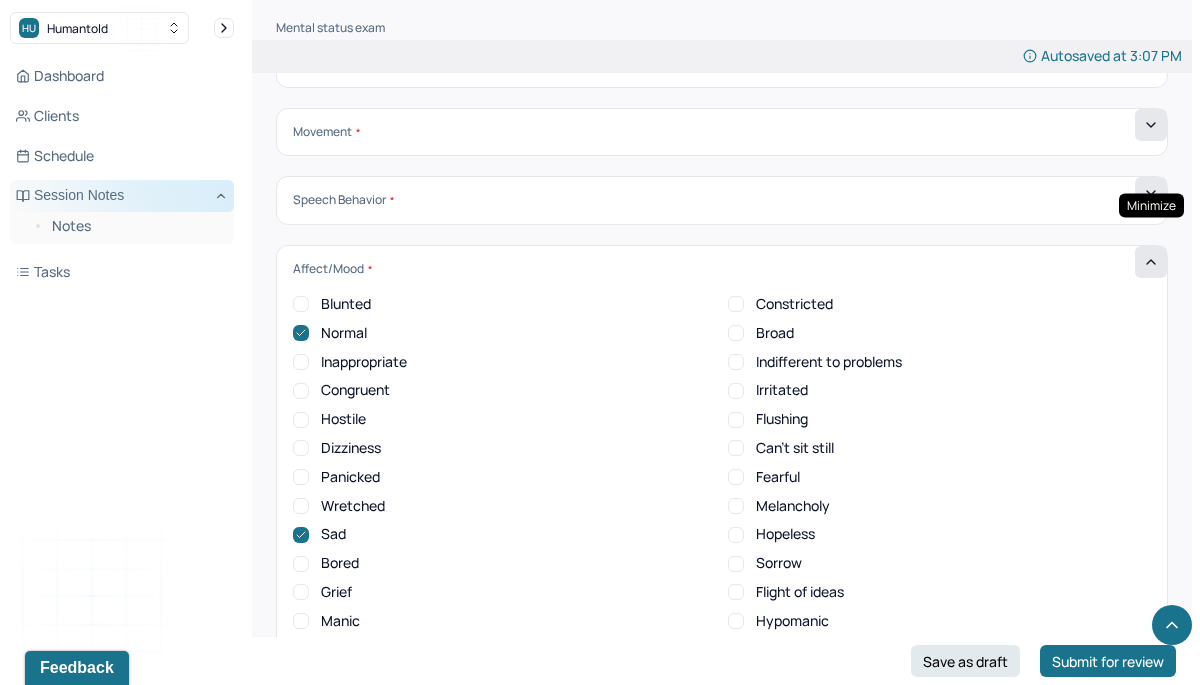 click 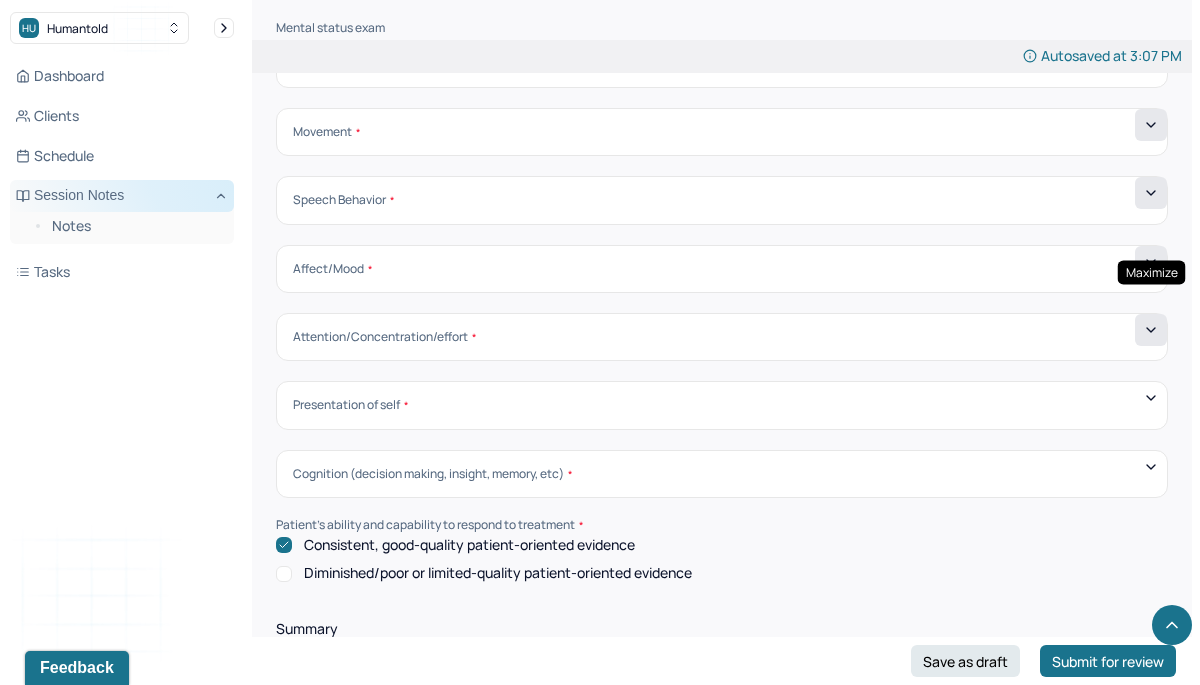 click 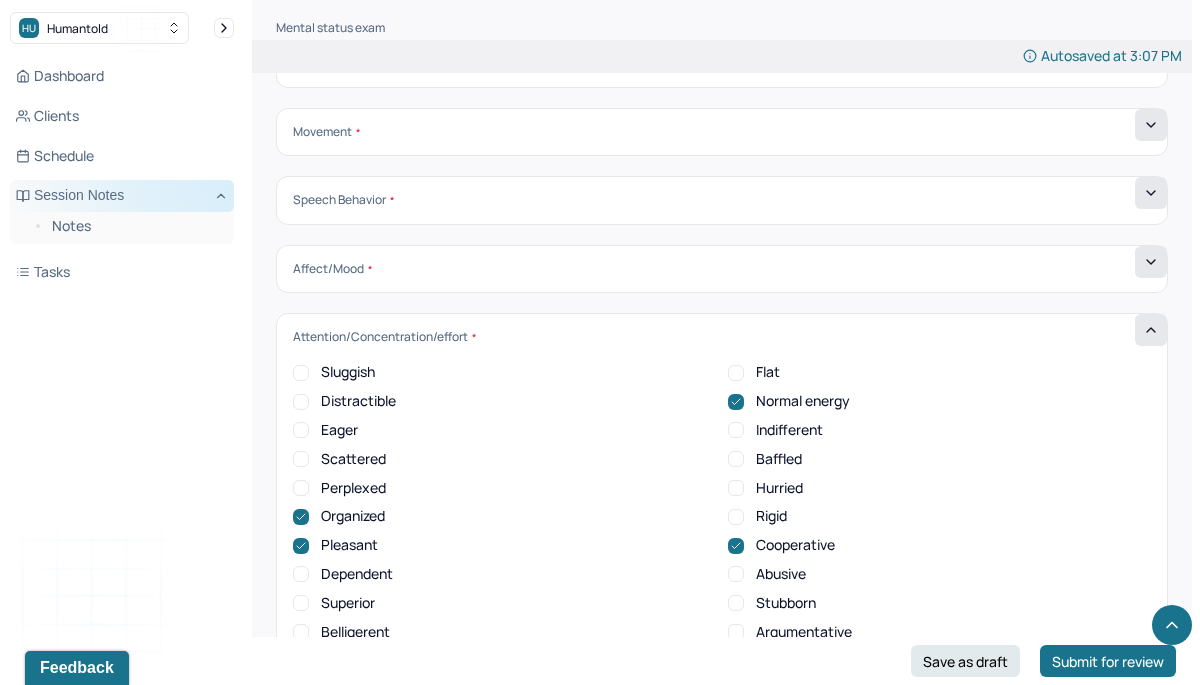 click 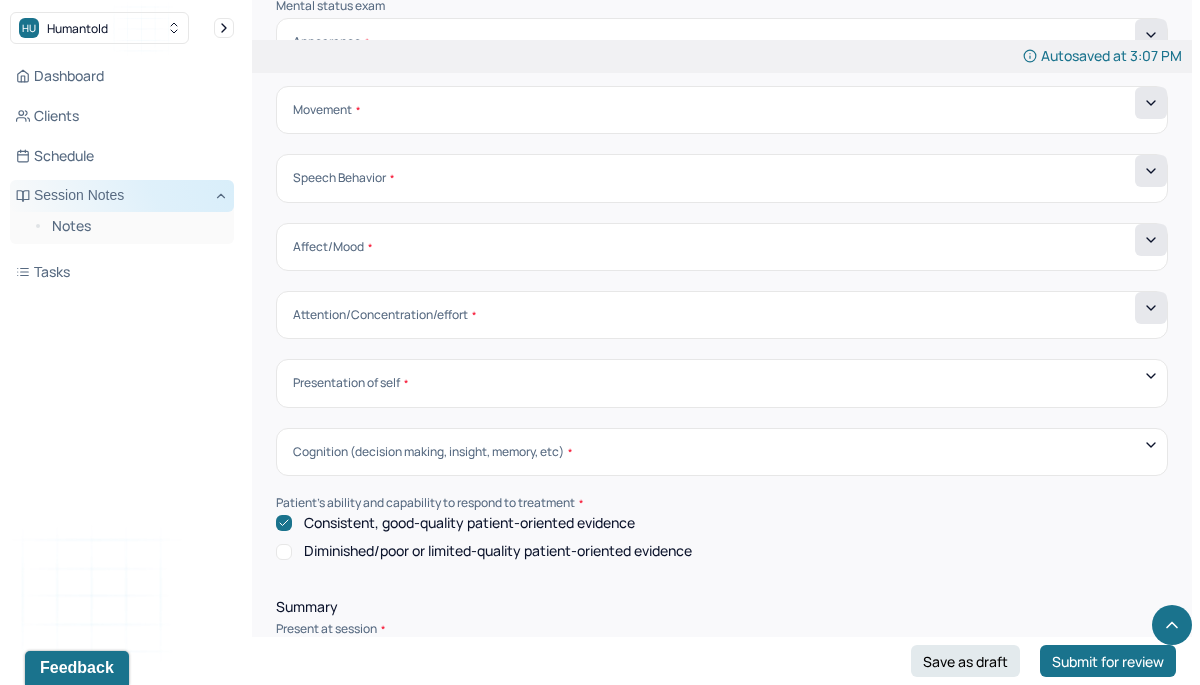 scroll, scrollTop: 7094, scrollLeft: 0, axis: vertical 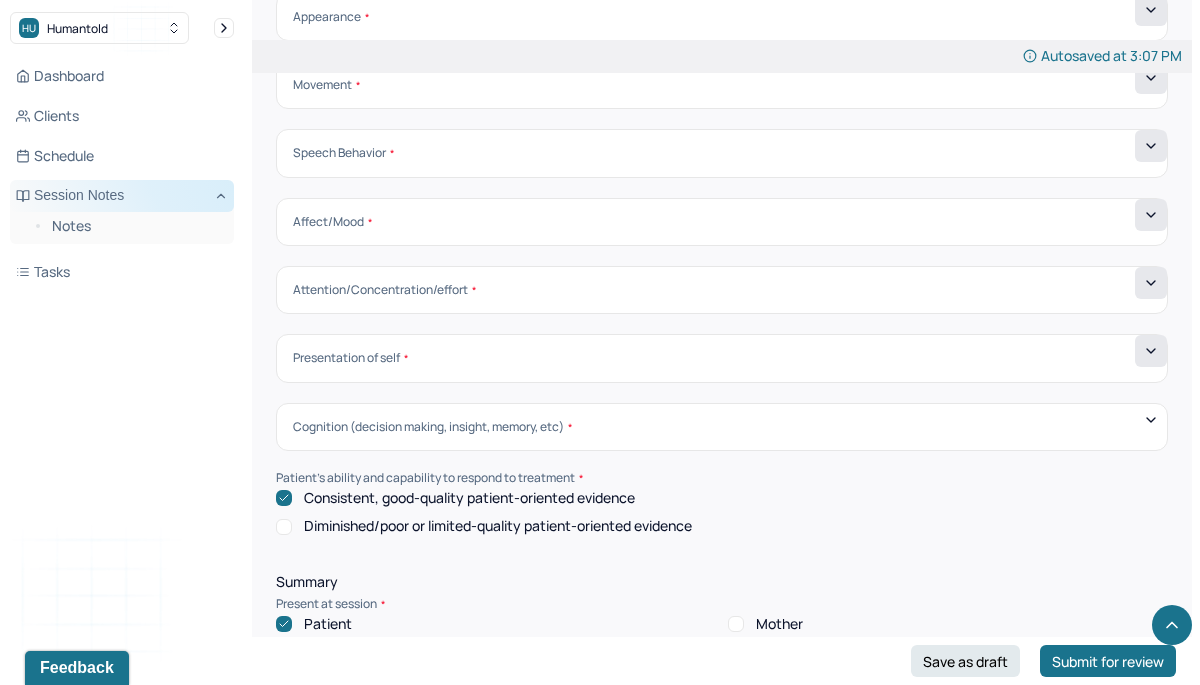 click 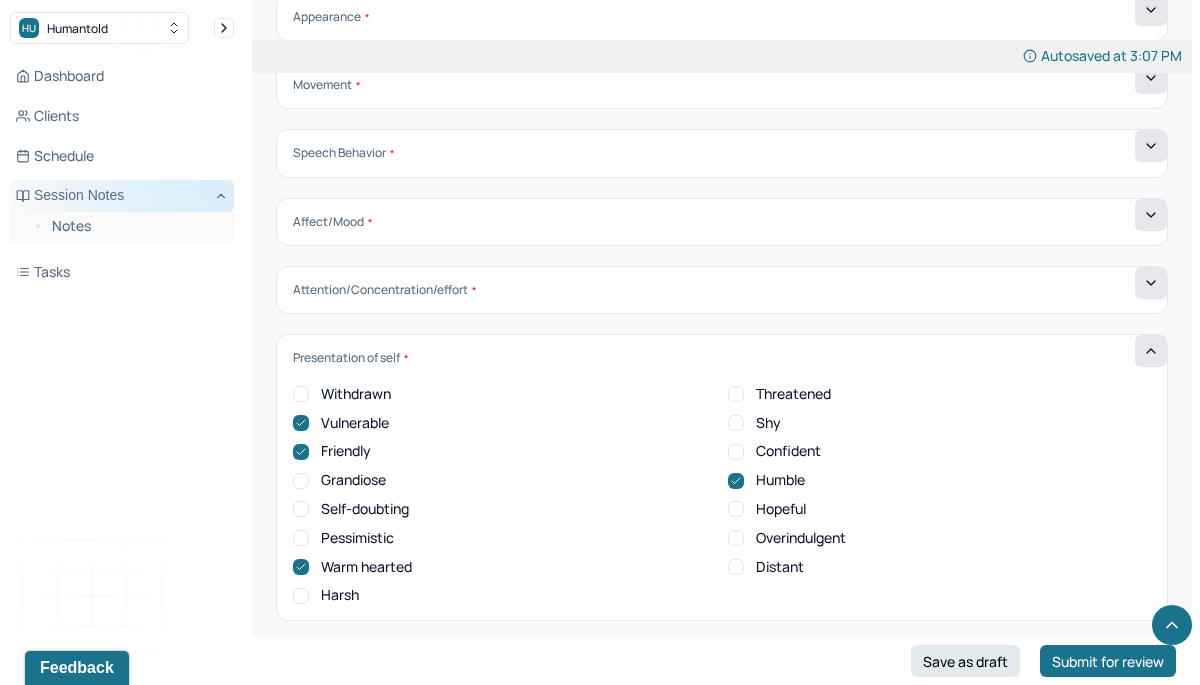click 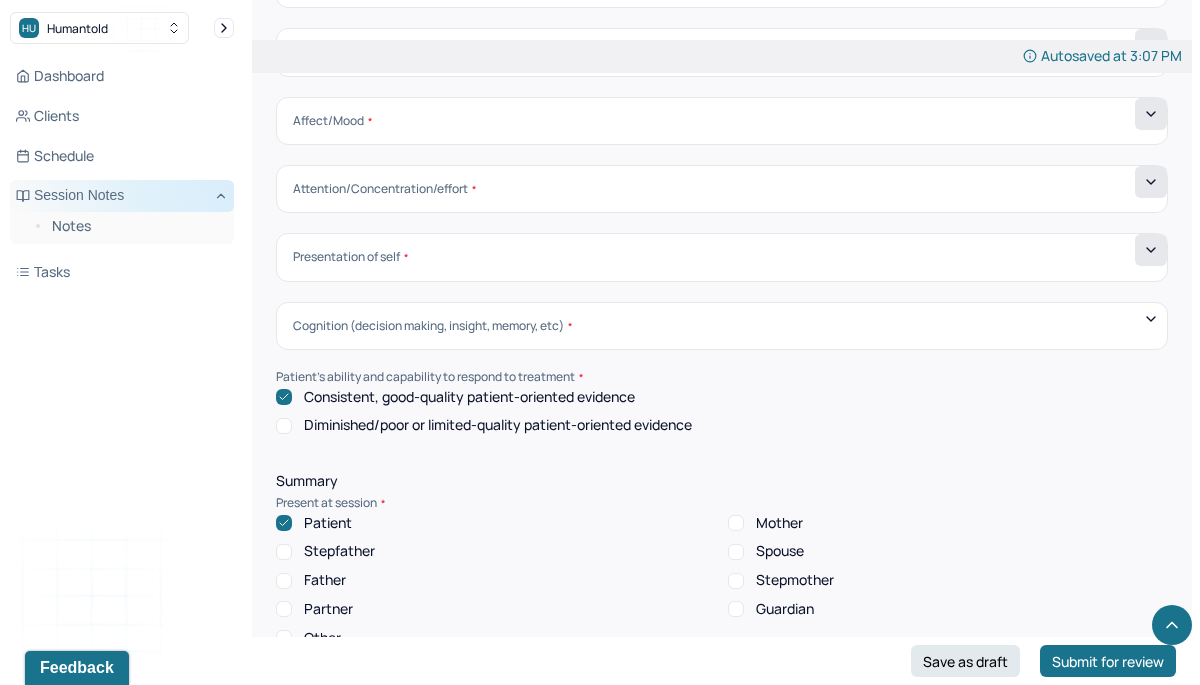 scroll, scrollTop: 7198, scrollLeft: 0, axis: vertical 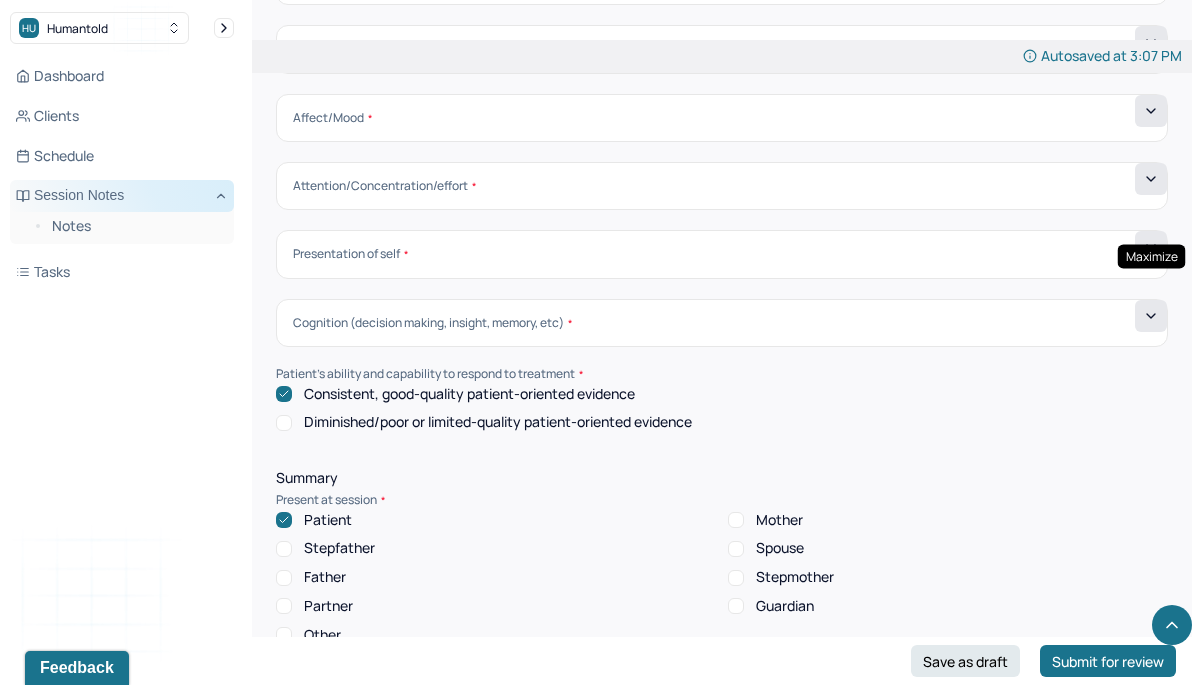click 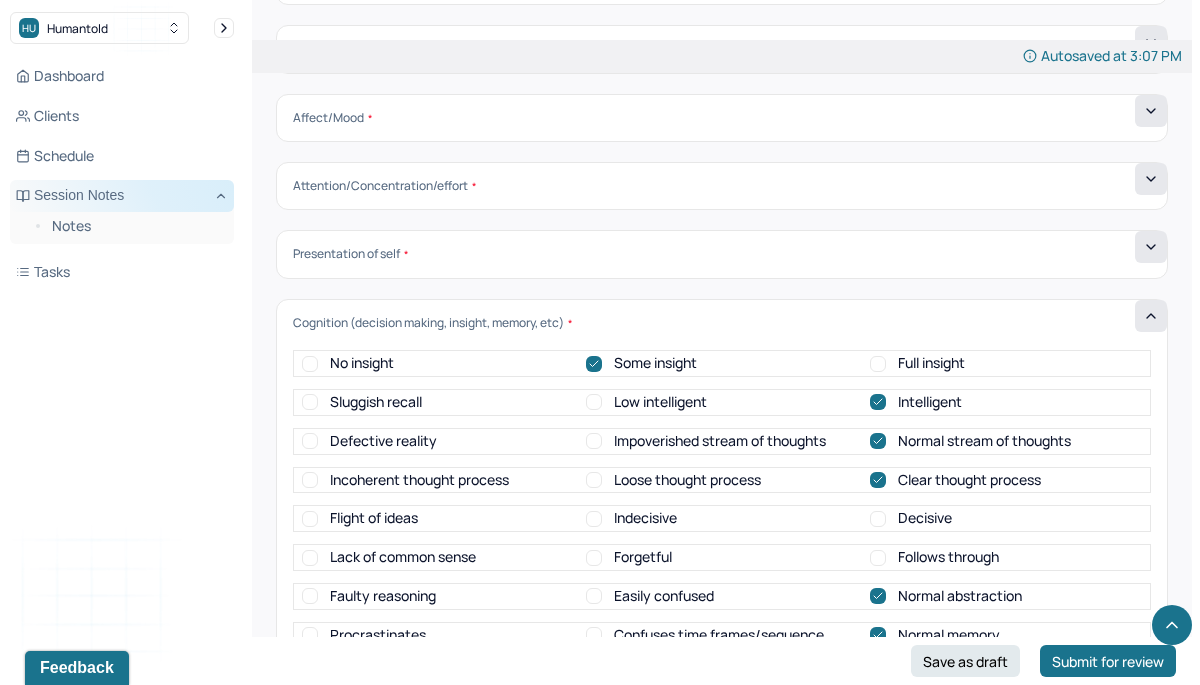 click 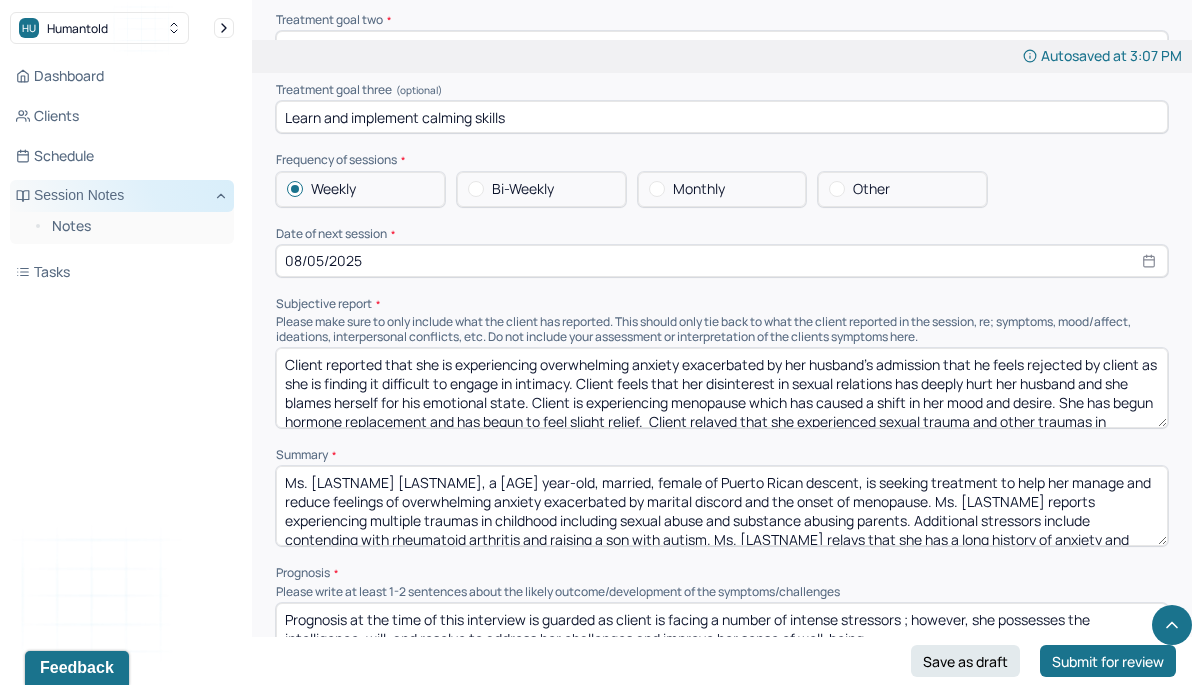 scroll, scrollTop: 8336, scrollLeft: 0, axis: vertical 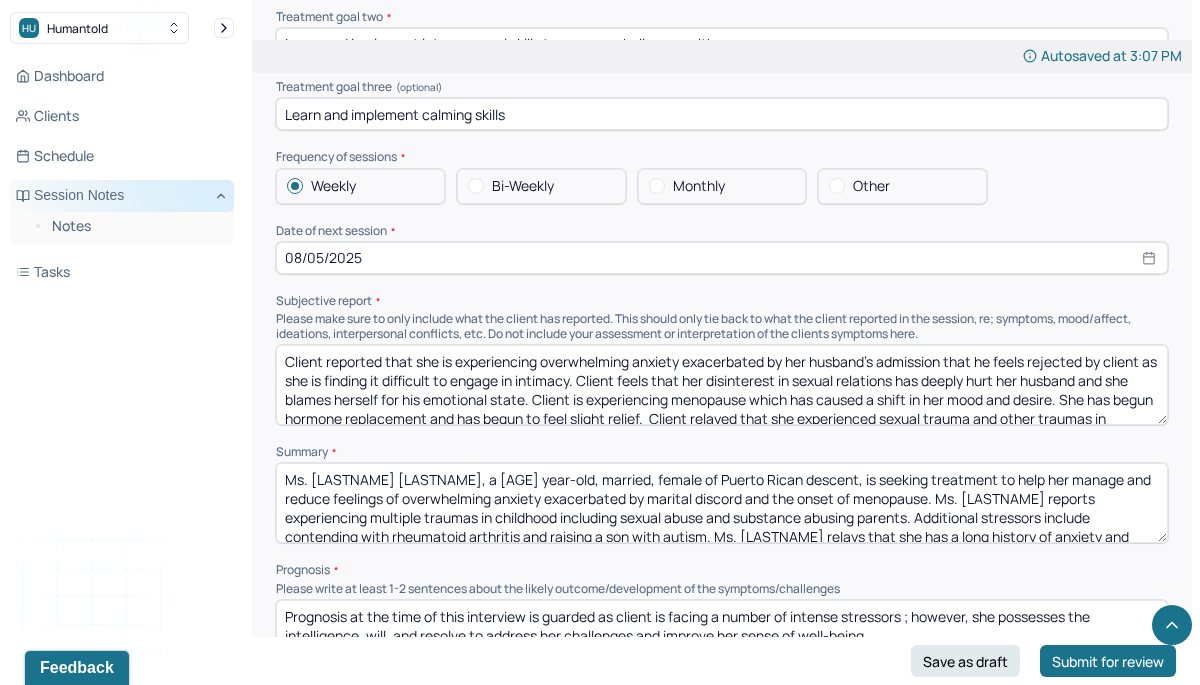 select on "7" 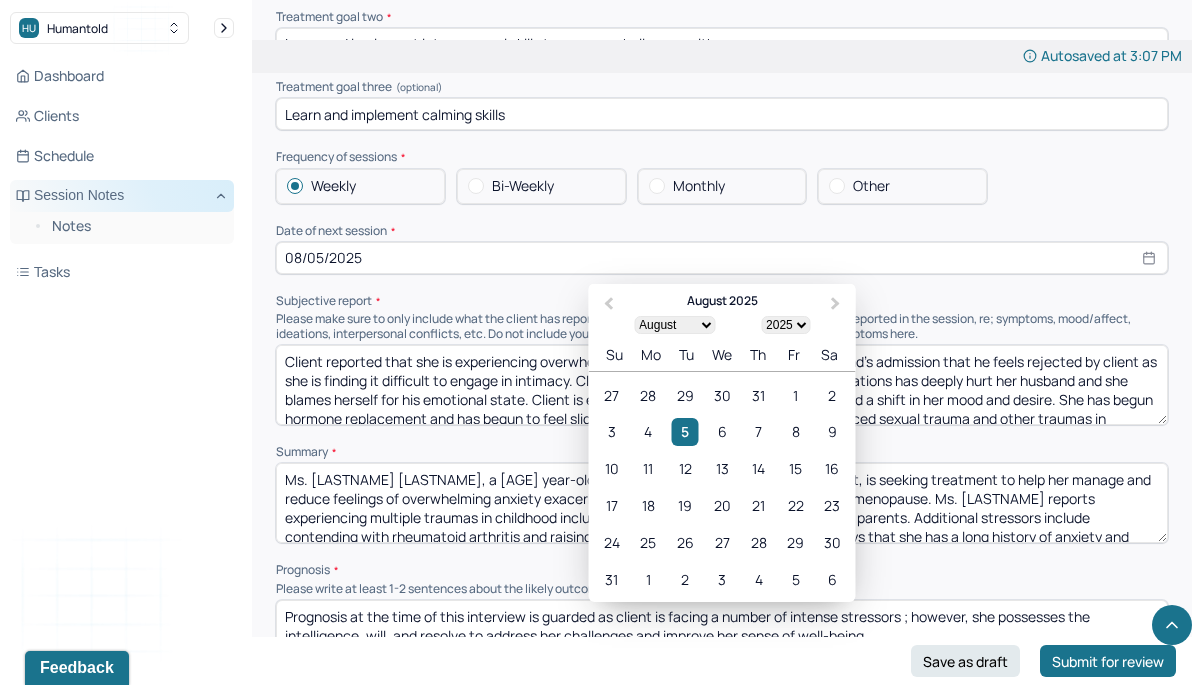 click on "08/05/2025" at bounding box center [722, 258] 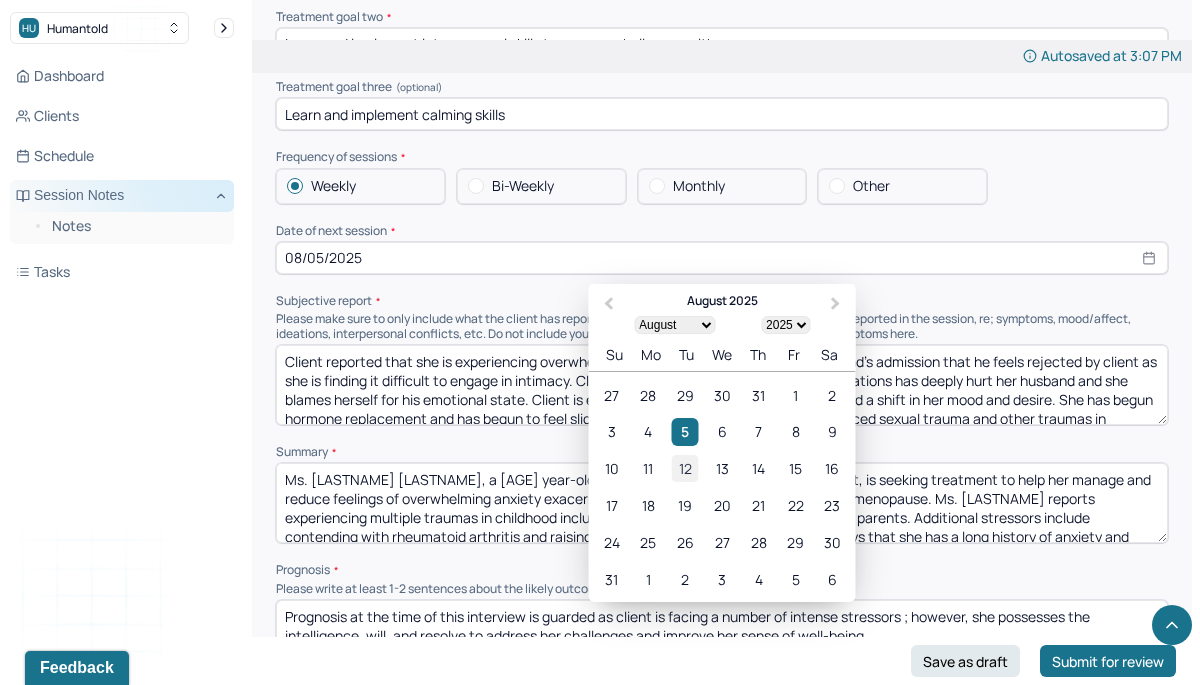 click on "12" at bounding box center (685, 468) 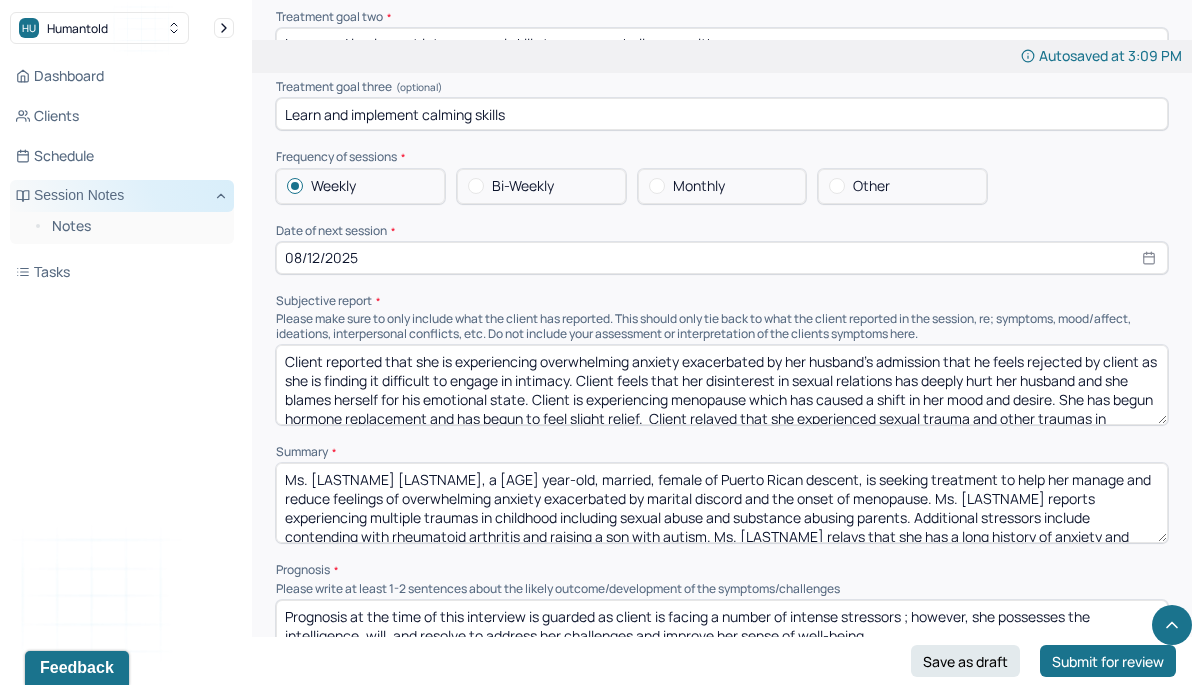 scroll, scrollTop: 28, scrollLeft: 0, axis: vertical 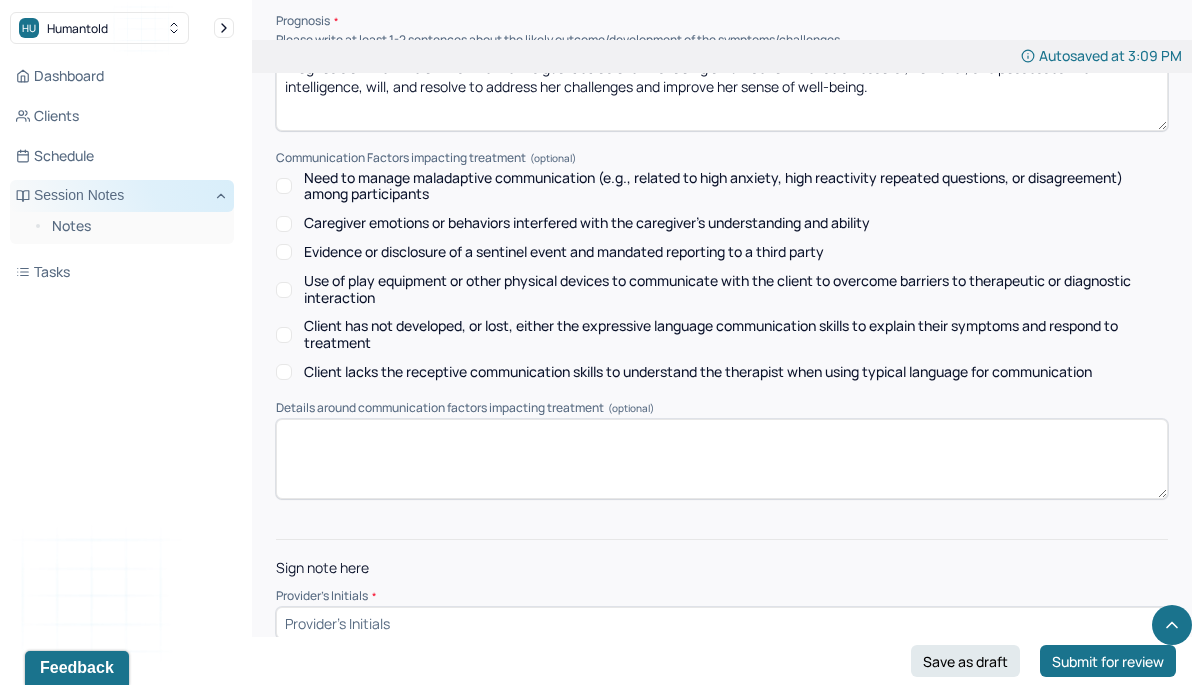 click at bounding box center [722, 623] 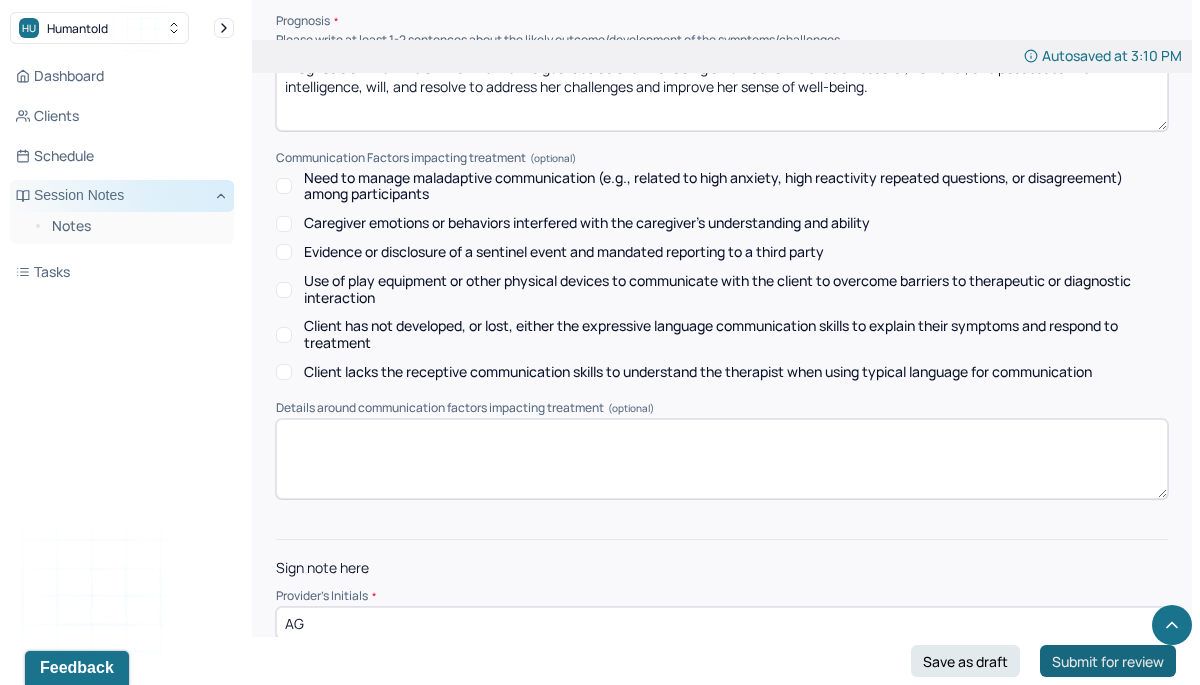 type on "AG" 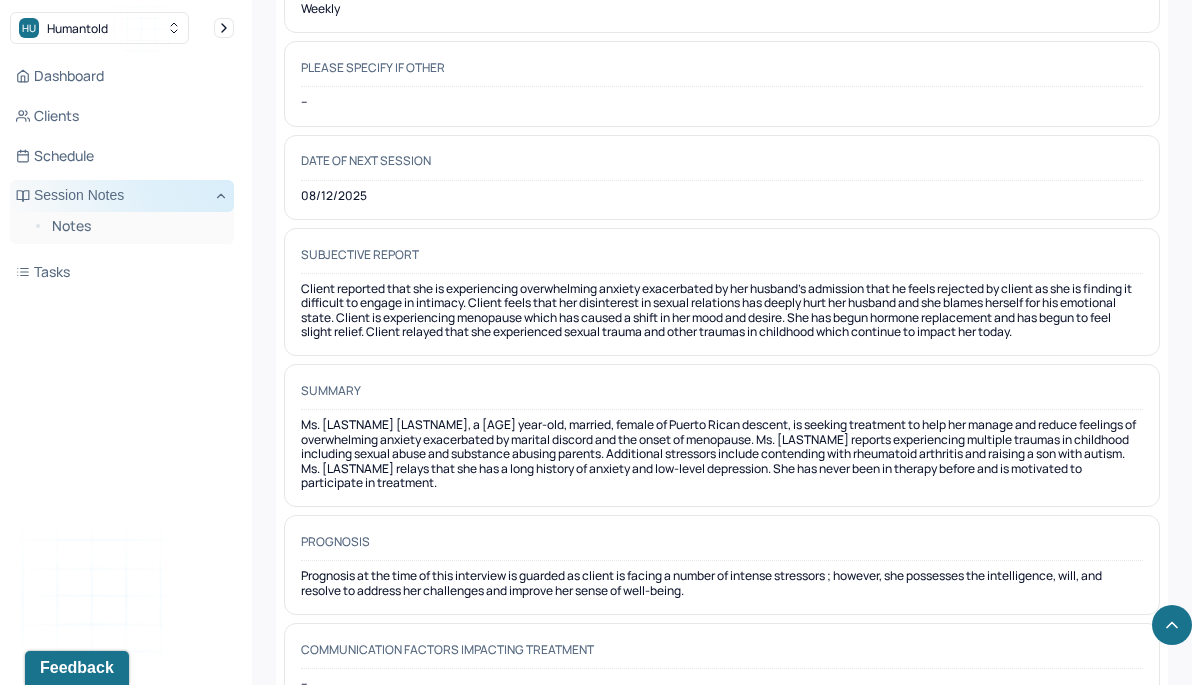 scroll, scrollTop: 10714, scrollLeft: 0, axis: vertical 